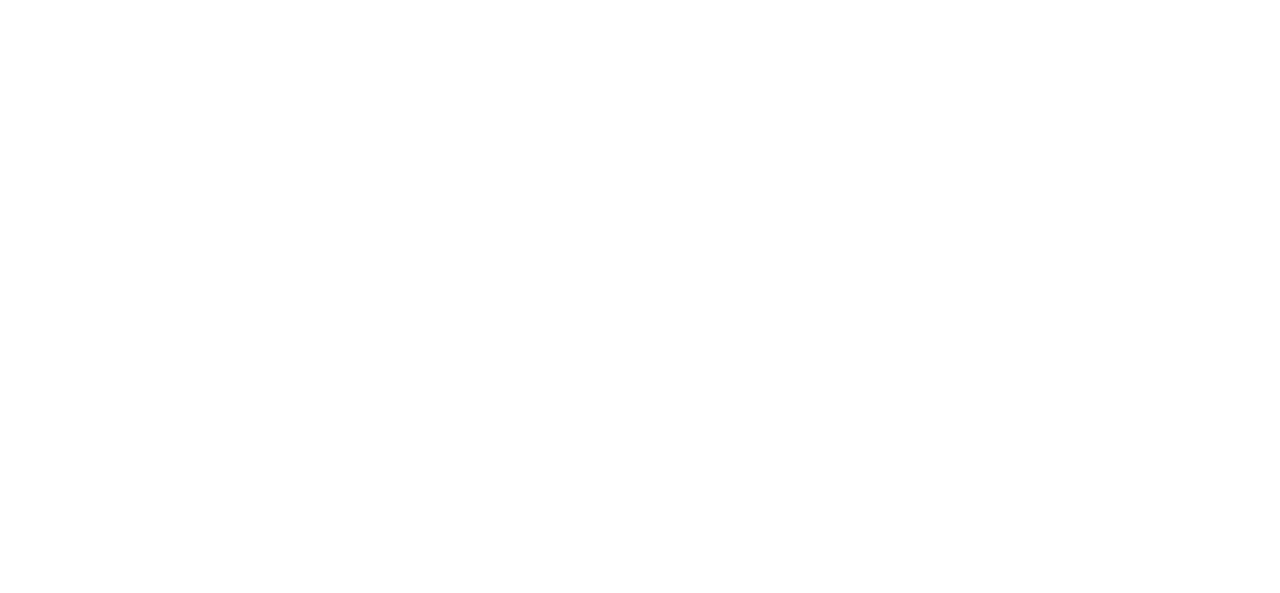 scroll, scrollTop: 0, scrollLeft: 0, axis: both 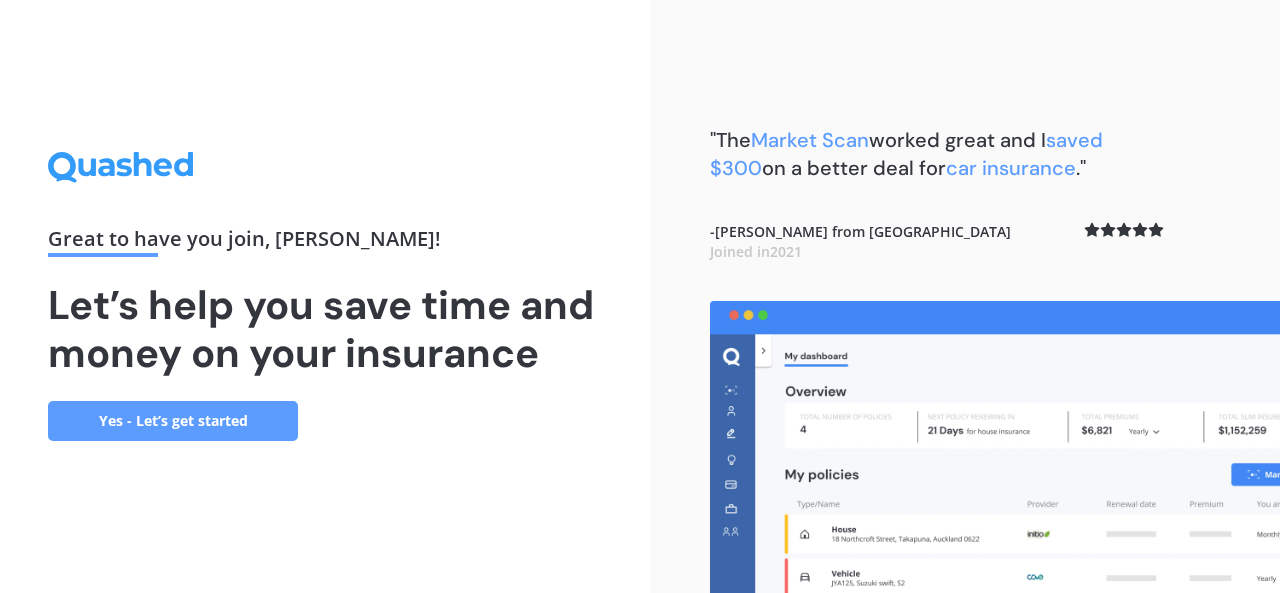 click on "Yes - Let’s get started" at bounding box center [173, 421] 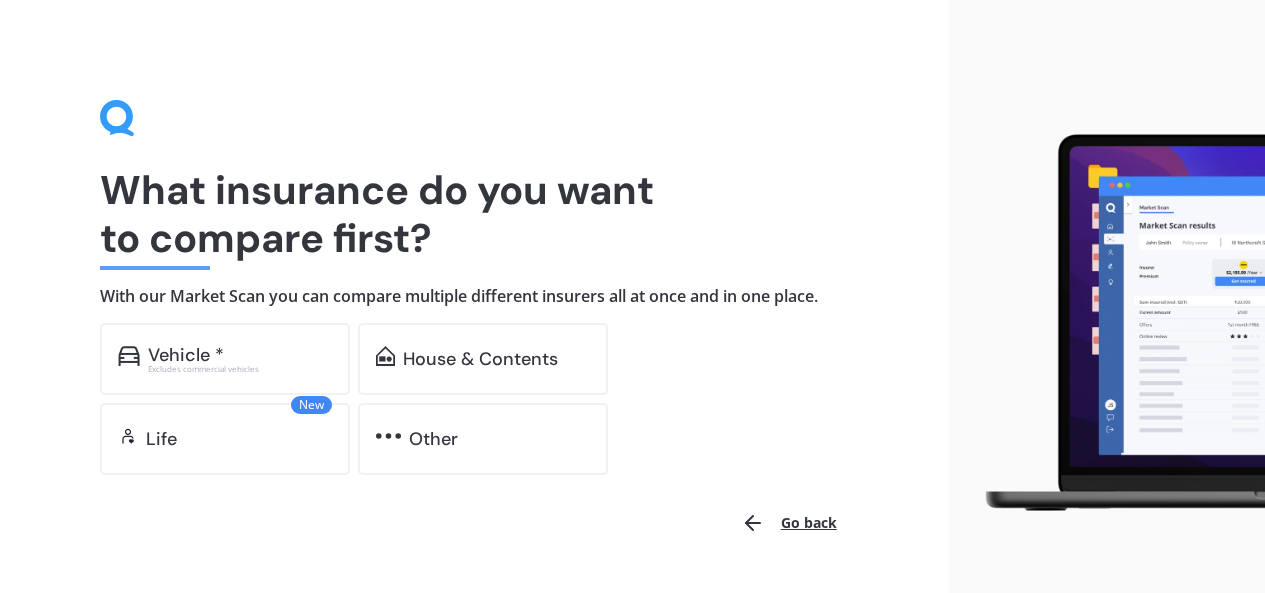 click on "Excludes commercial vehicles" at bounding box center [240, 369] 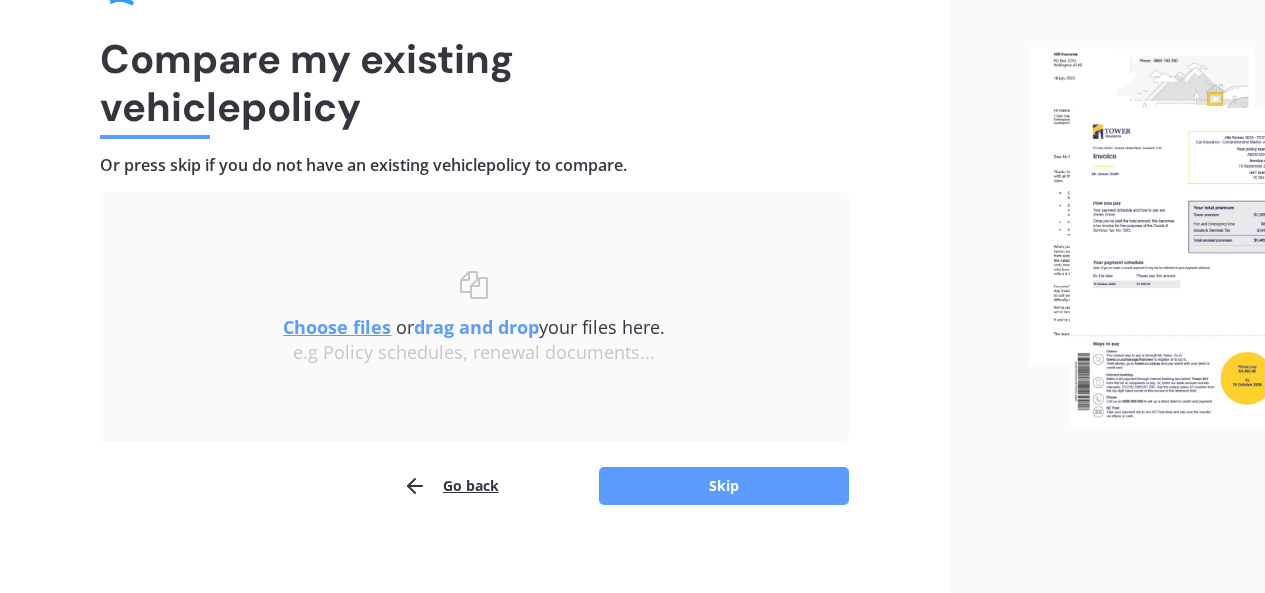 scroll, scrollTop: 143, scrollLeft: 0, axis: vertical 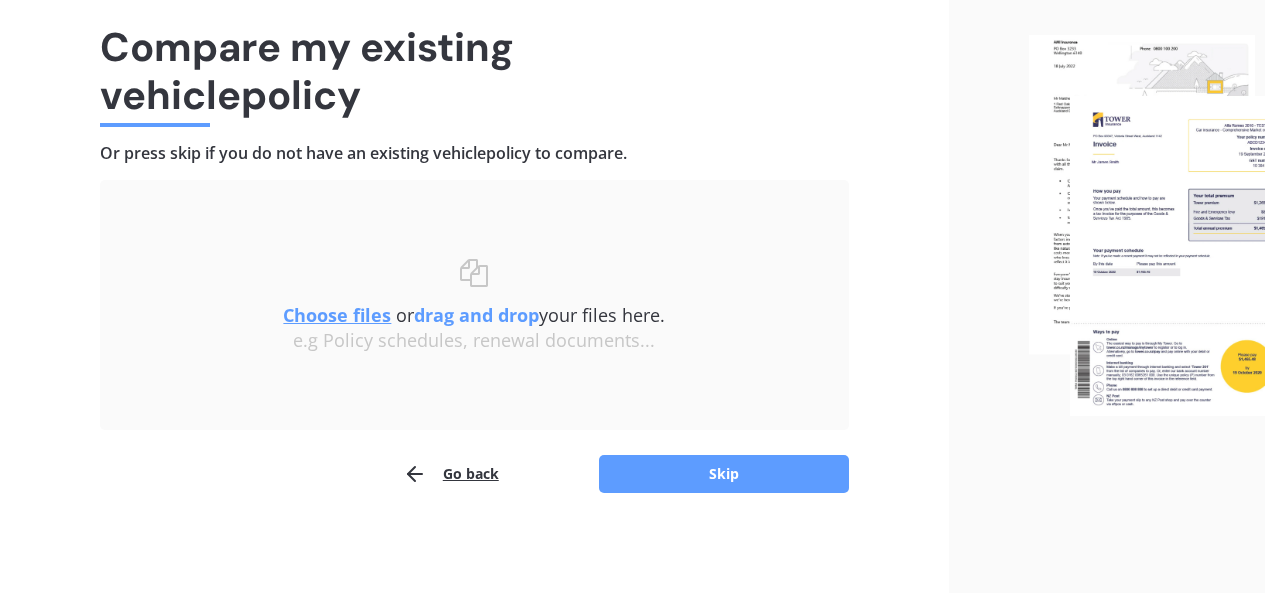 click on "Skip" at bounding box center (724, 474) 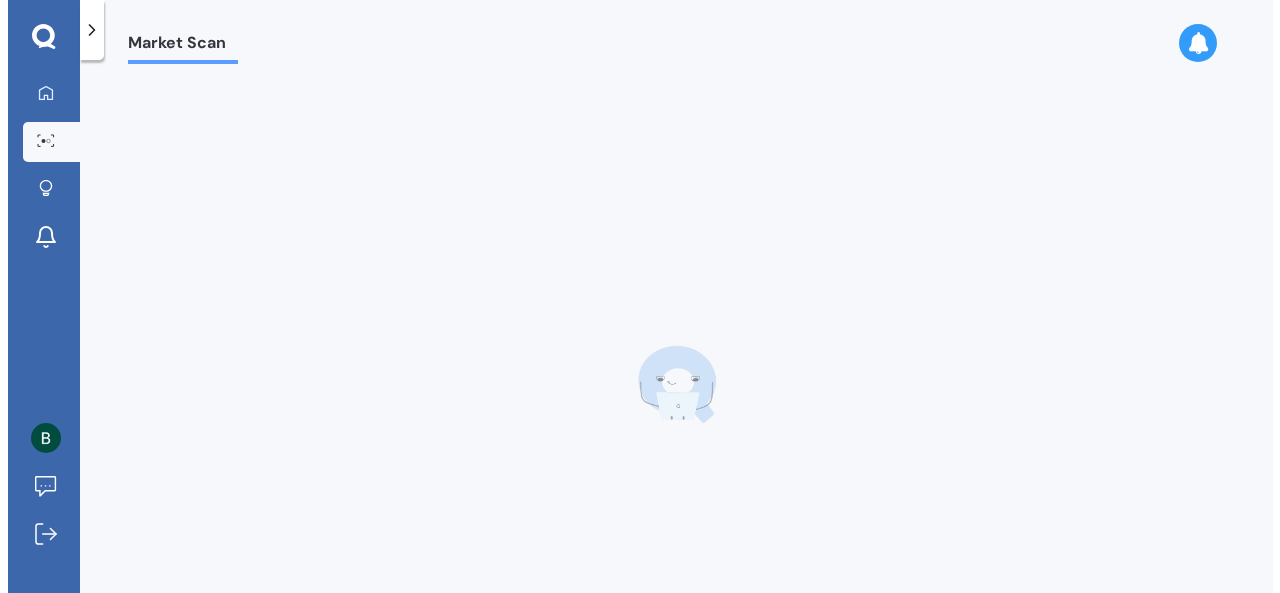 scroll, scrollTop: 0, scrollLeft: 0, axis: both 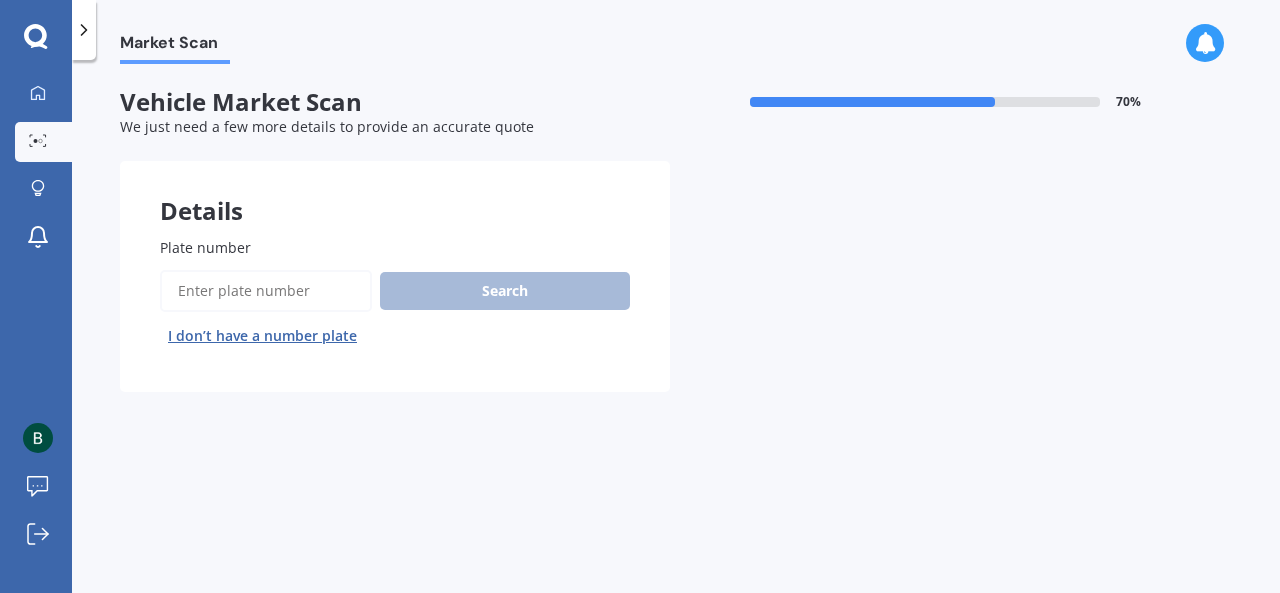 click on "Search I don’t have a number plate" at bounding box center [395, 311] 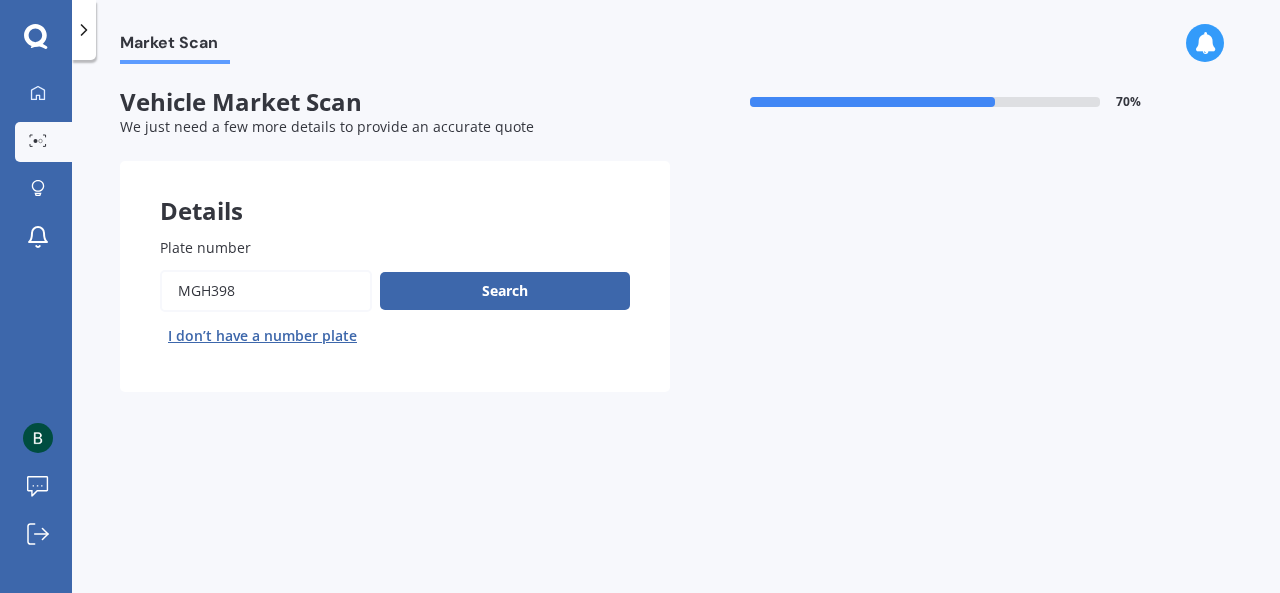 type on "mgh398" 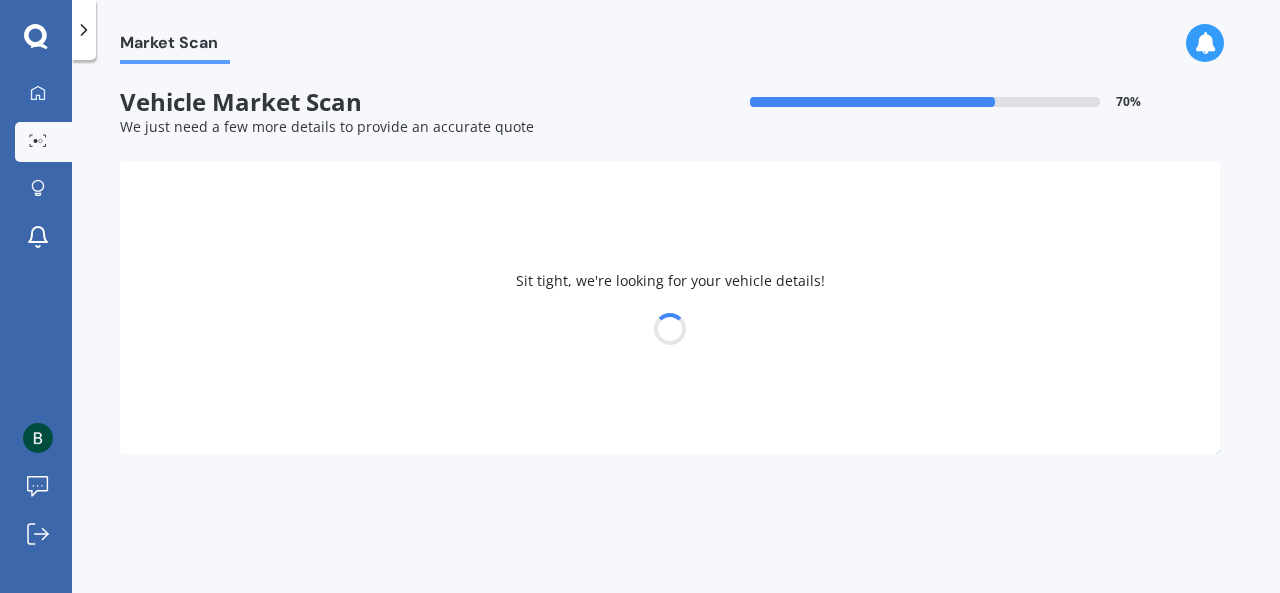select on "TOYOTA" 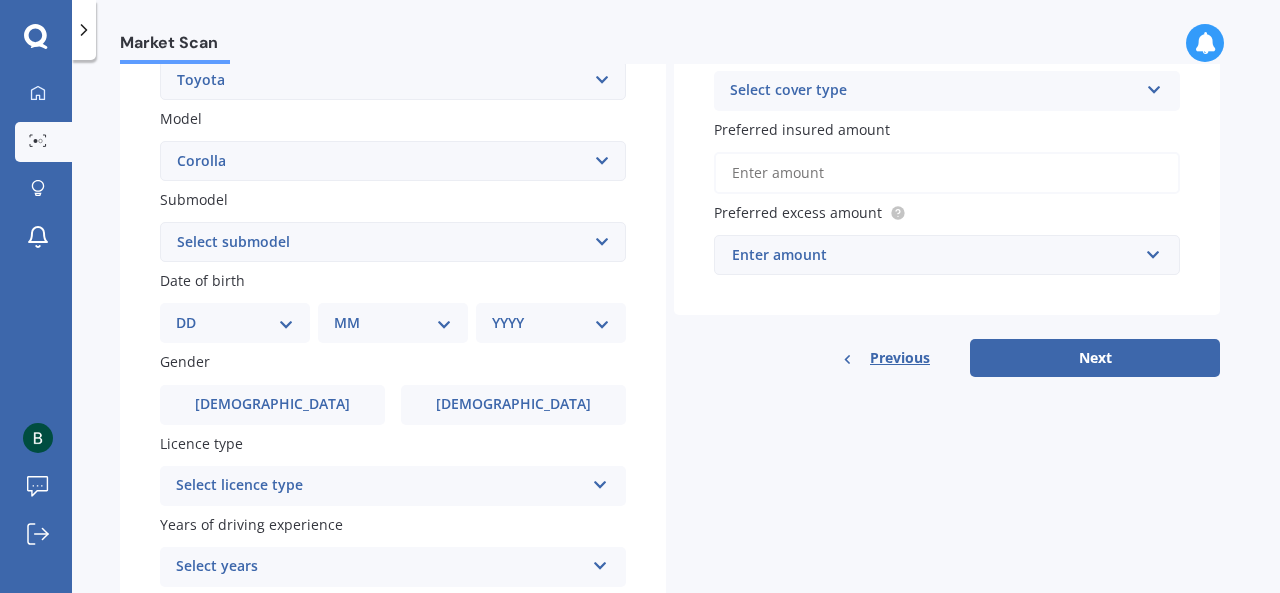 scroll, scrollTop: 420, scrollLeft: 0, axis: vertical 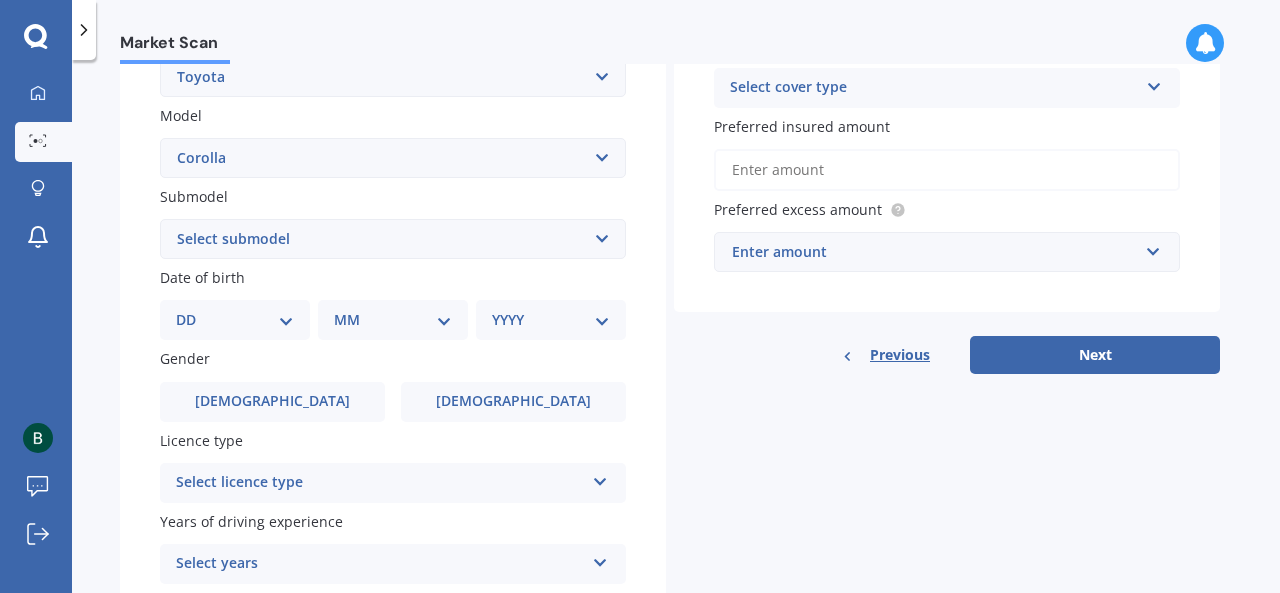 click on "DD 01 02 03 04 05 06 07 08 09 10 11 12 13 14 15 16 17 18 19 20 21 22 23 24 25 26 27 28 29 30 31" at bounding box center (235, 320) 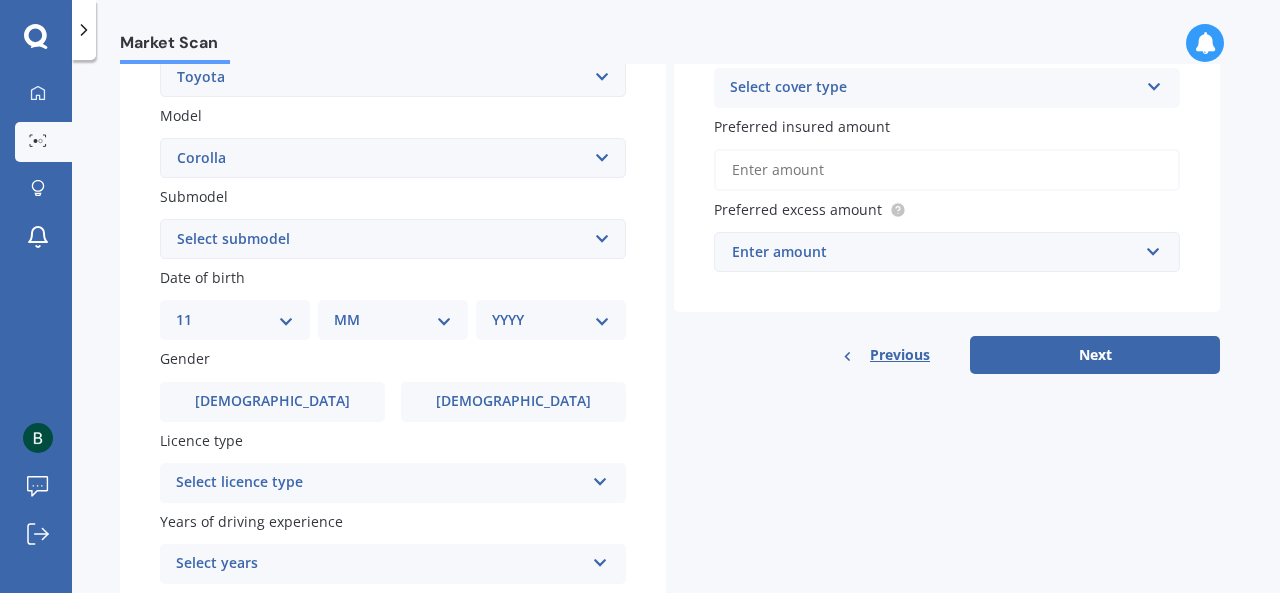 click on "DD 01 02 03 04 05 06 07 08 09 10 11 12 13 14 15 16 17 18 19 20 21 22 23 24 25 26 27 28 29 30 31" at bounding box center [235, 320] 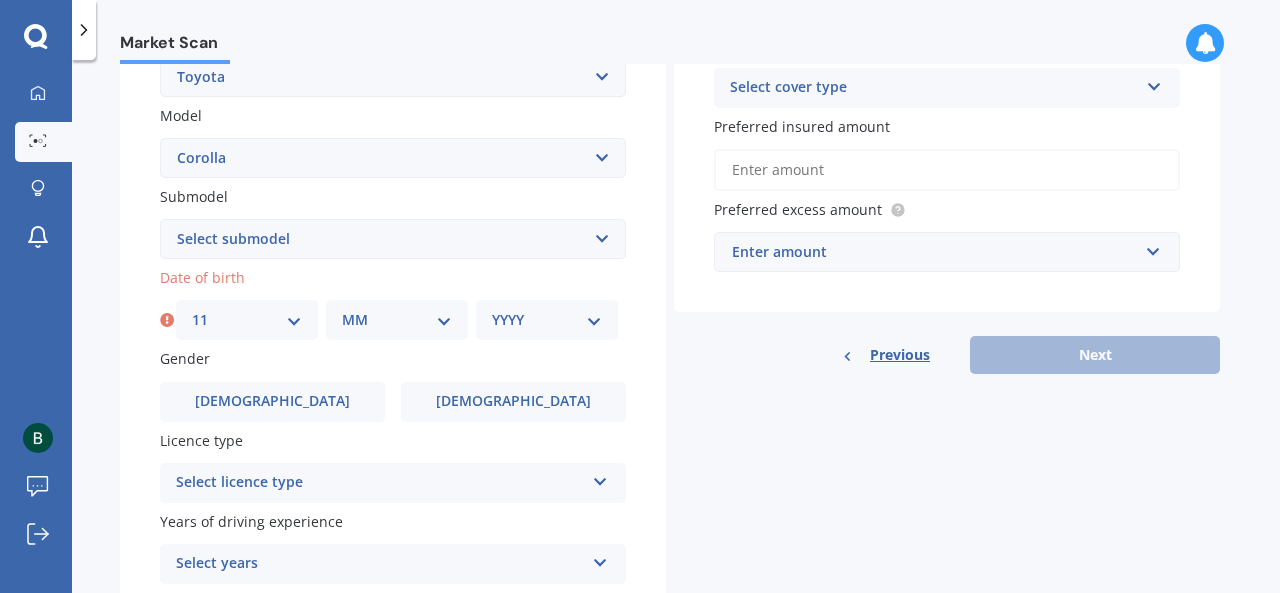 click on "MM 01 02 03 04 05 06 07 08 09 10 11 12" at bounding box center [397, 320] 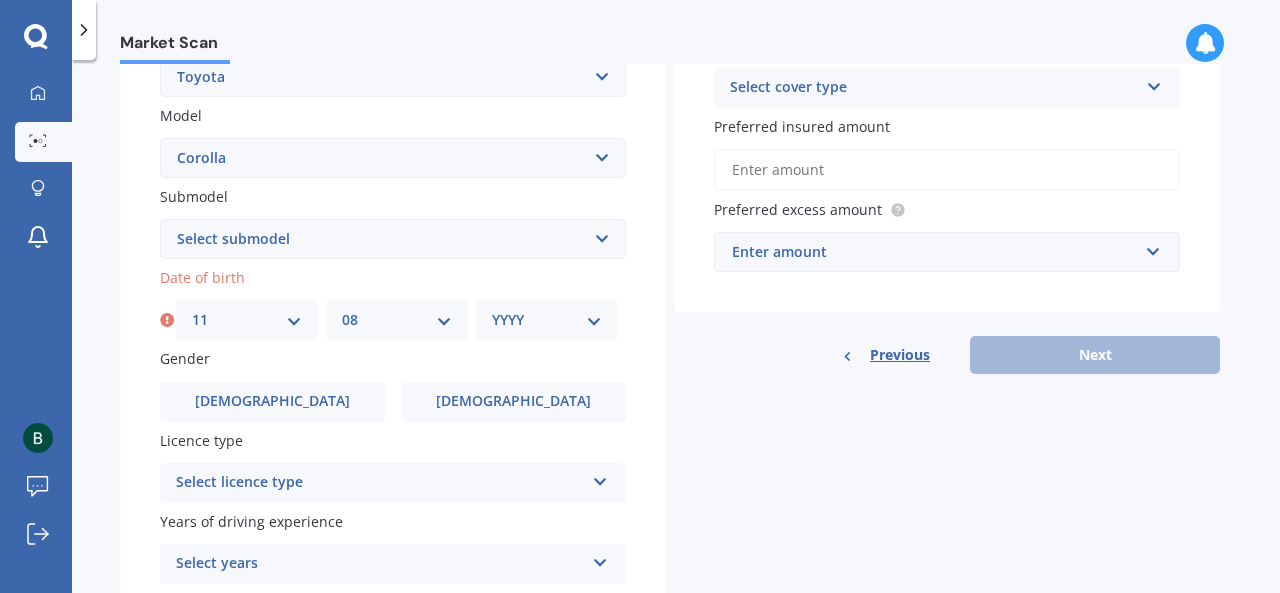 click on "MM 01 02 03 04 05 06 07 08 09 10 11 12" at bounding box center (397, 320) 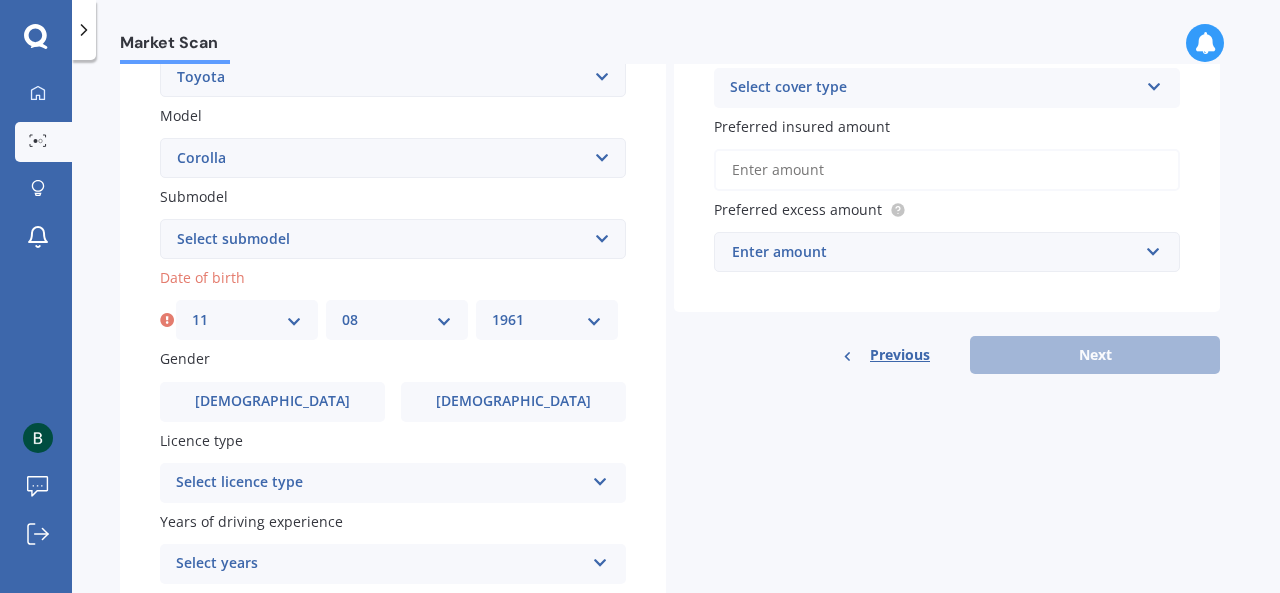click on "YYYY 2025 2024 2023 2022 2021 2020 2019 2018 2017 2016 2015 2014 2013 2012 2011 2010 2009 2008 2007 2006 2005 2004 2003 2002 2001 2000 1999 1998 1997 1996 1995 1994 1993 1992 1991 1990 1989 1988 1987 1986 1985 1984 1983 1982 1981 1980 1979 1978 1977 1976 1975 1974 1973 1972 1971 1970 1969 1968 1967 1966 1965 1964 1963 1962 1961 1960 1959 1958 1957 1956 1955 1954 1953 1952 1951 1950 1949 1948 1947 1946 1945 1944 1943 1942 1941 1940 1939 1938 1937 1936 1935 1934 1933 1932 1931 1930 1929 1928 1927 1926" at bounding box center (547, 320) 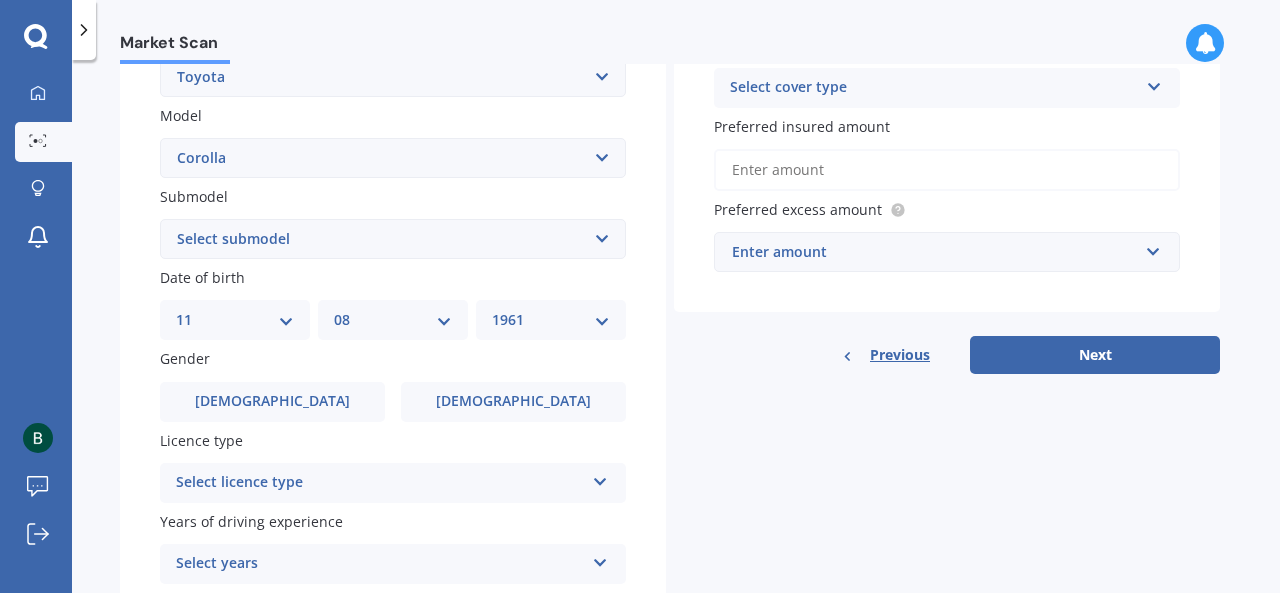 click on "[DEMOGRAPHIC_DATA]" at bounding box center [272, 402] 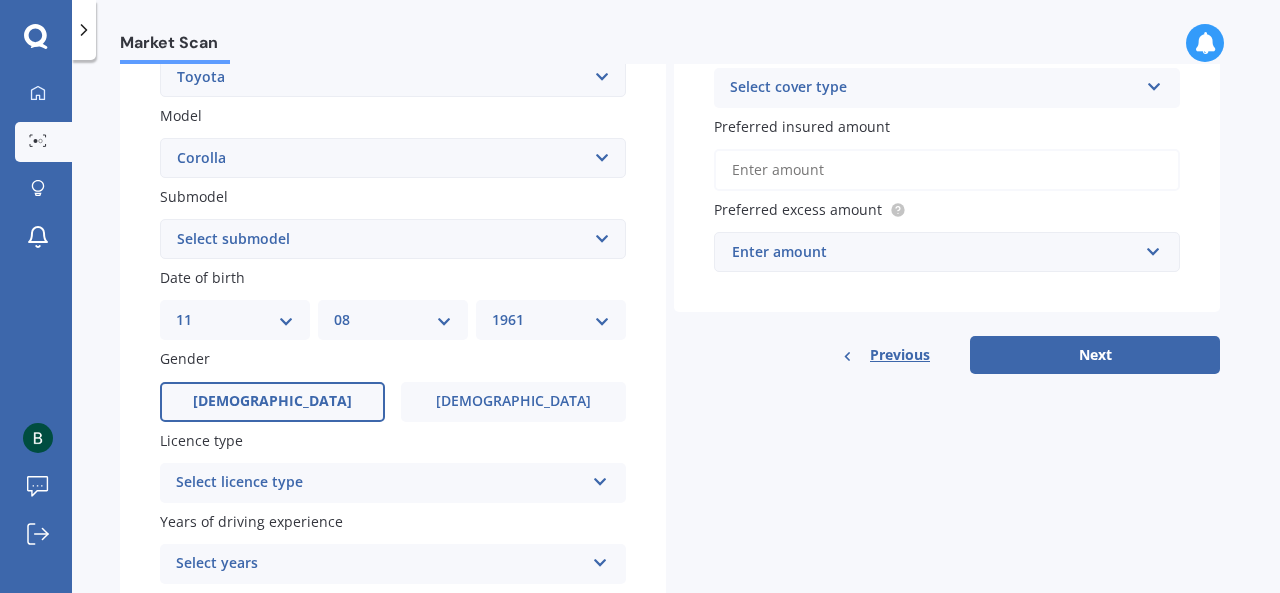 click on "Select licence type" at bounding box center [380, 483] 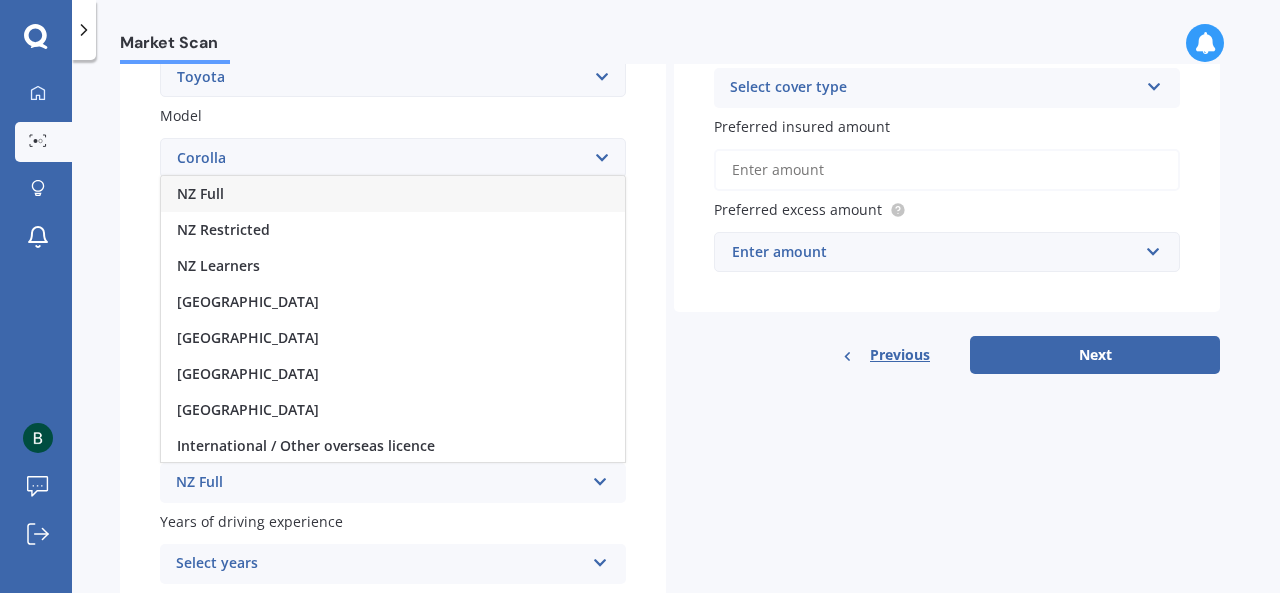 click on "NZ Full" at bounding box center [393, 194] 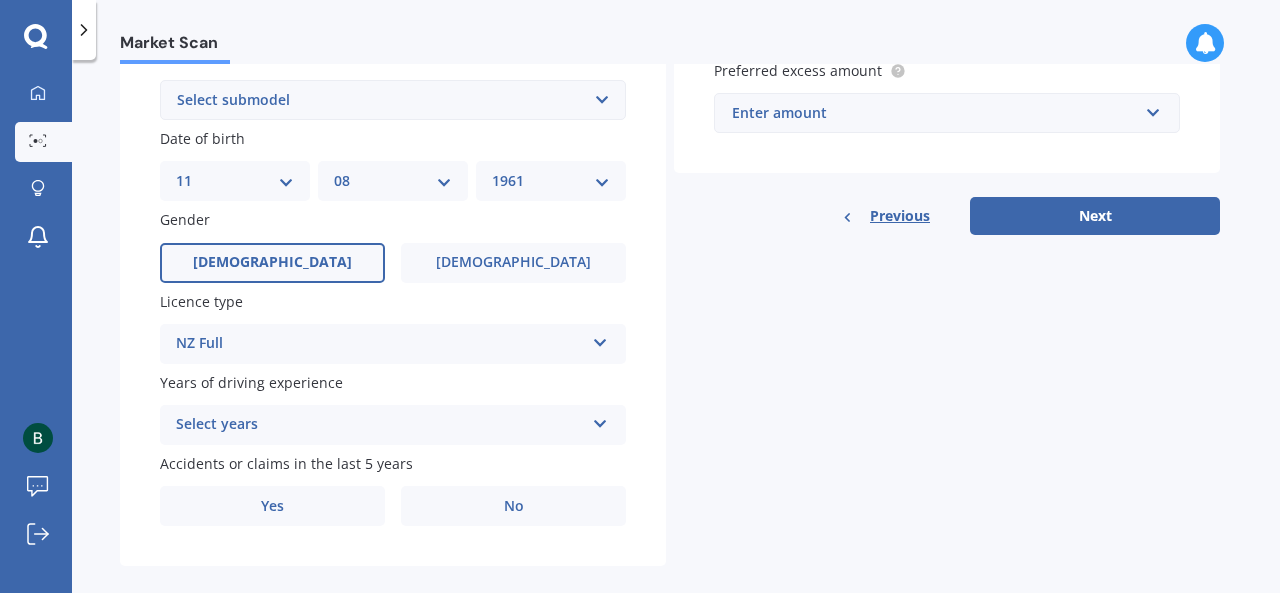 scroll, scrollTop: 589, scrollLeft: 0, axis: vertical 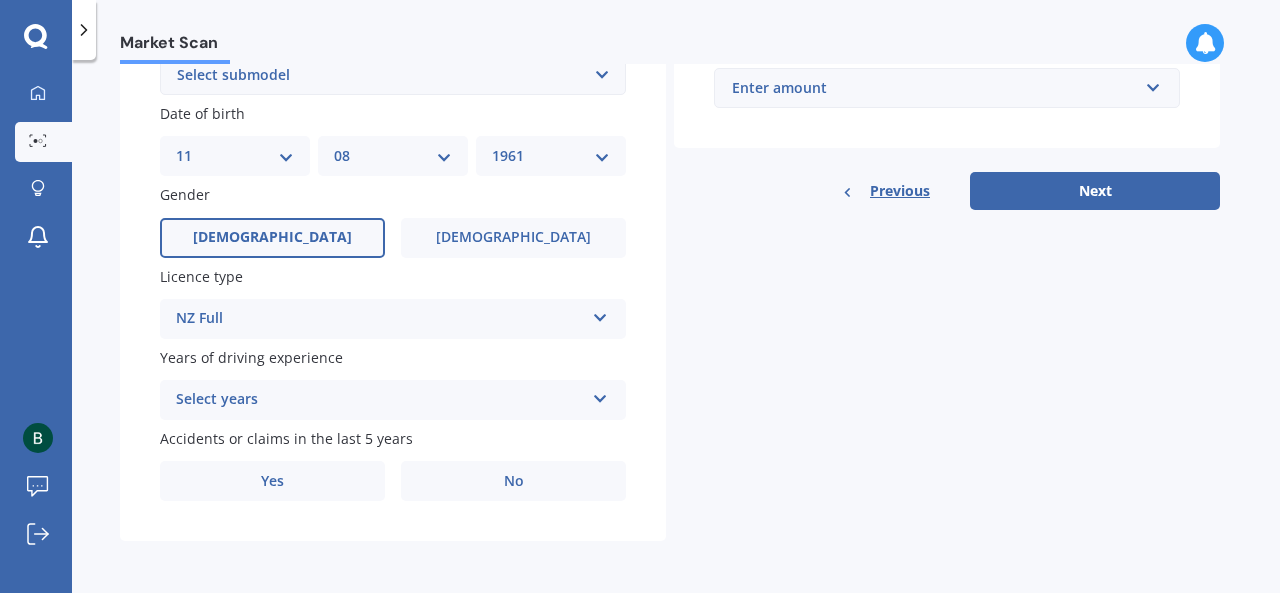 click on "Select years" at bounding box center (380, 400) 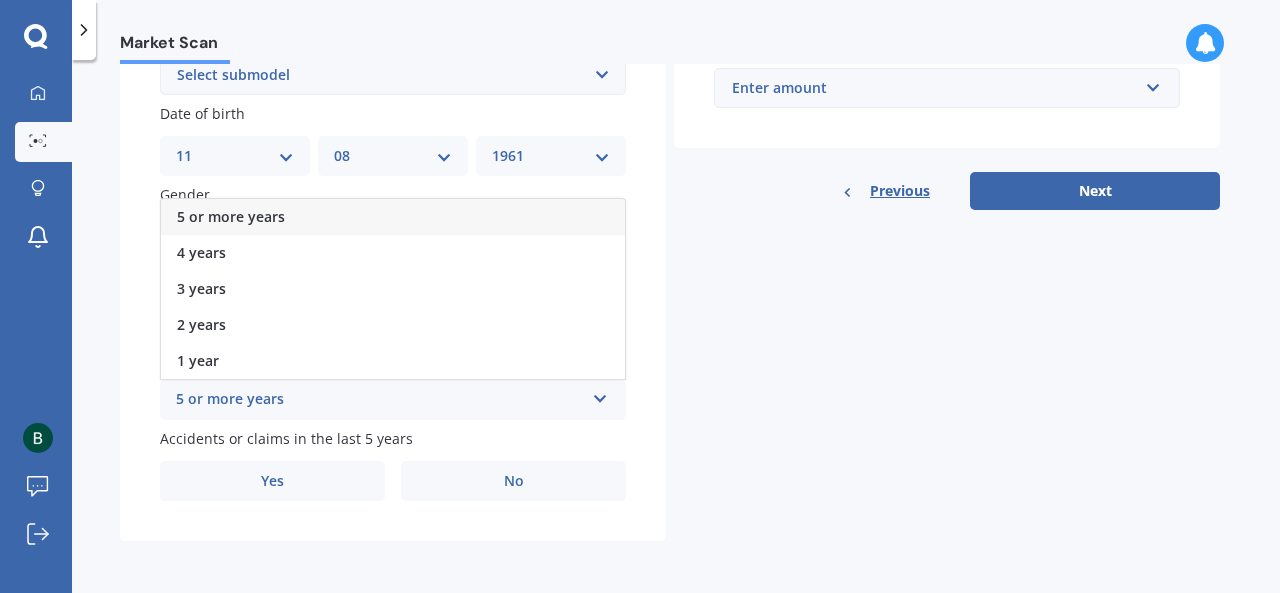 click on "5 or more years" at bounding box center [231, 216] 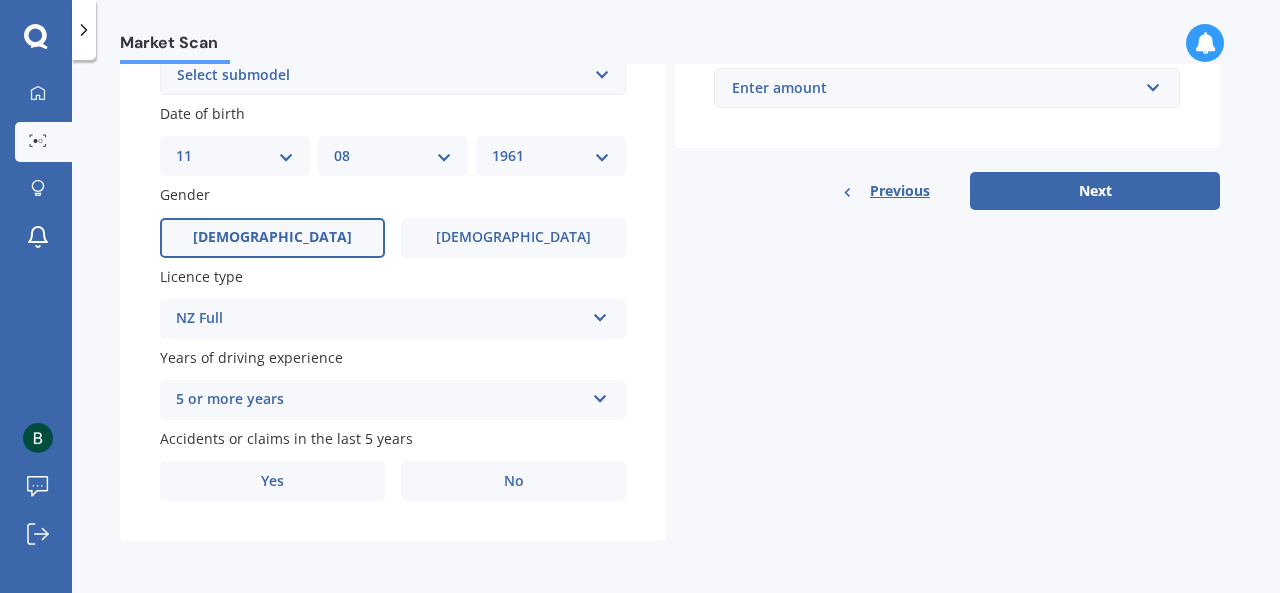 click on "No" at bounding box center (513, 481) 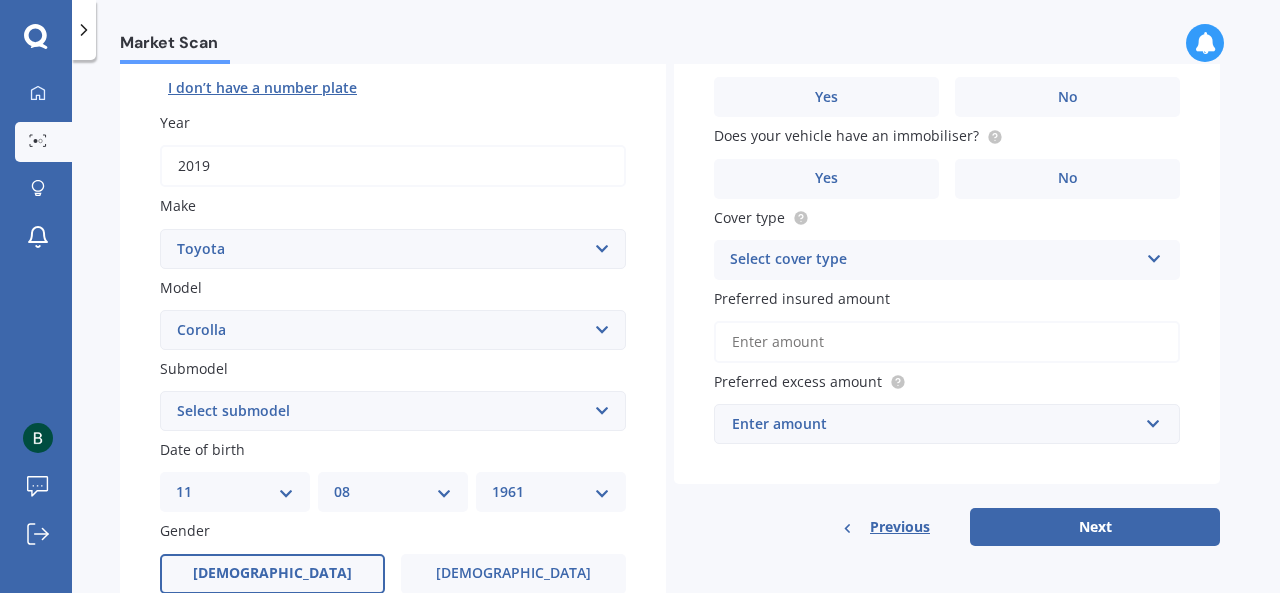 scroll, scrollTop: 336, scrollLeft: 0, axis: vertical 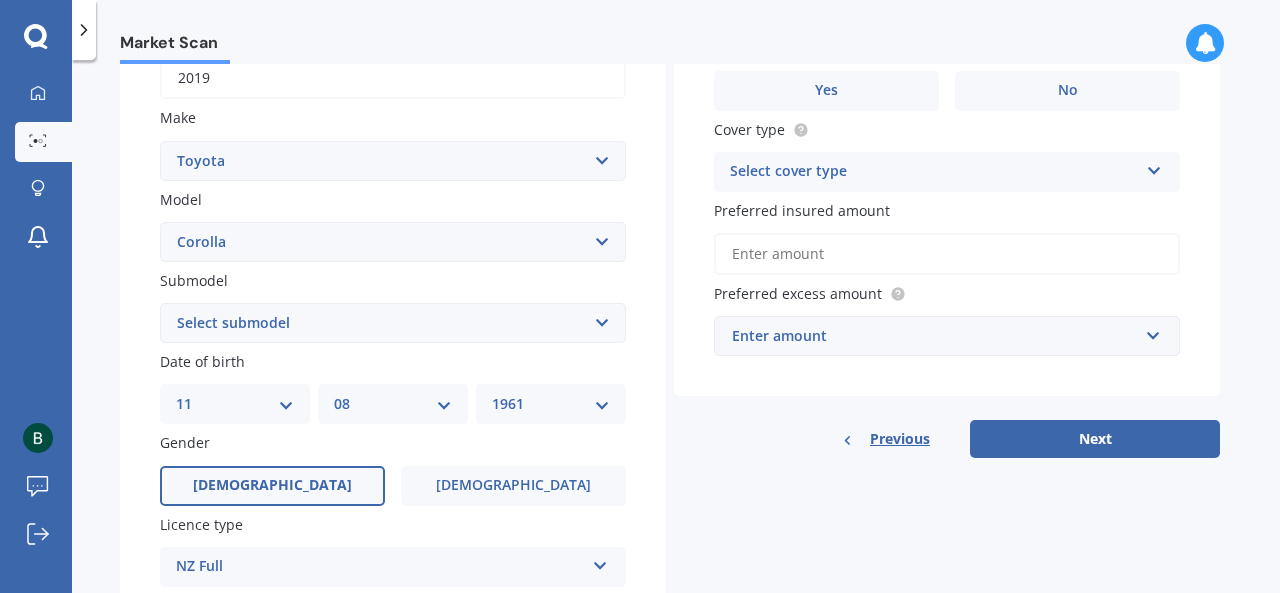 click on "DD 01 02 03 04 05 06 07 08 09 10 11 12 13 14 15 16 17 18 19 20 21 22 23 24 25 26 27 28 29 30 31" at bounding box center [235, 404] 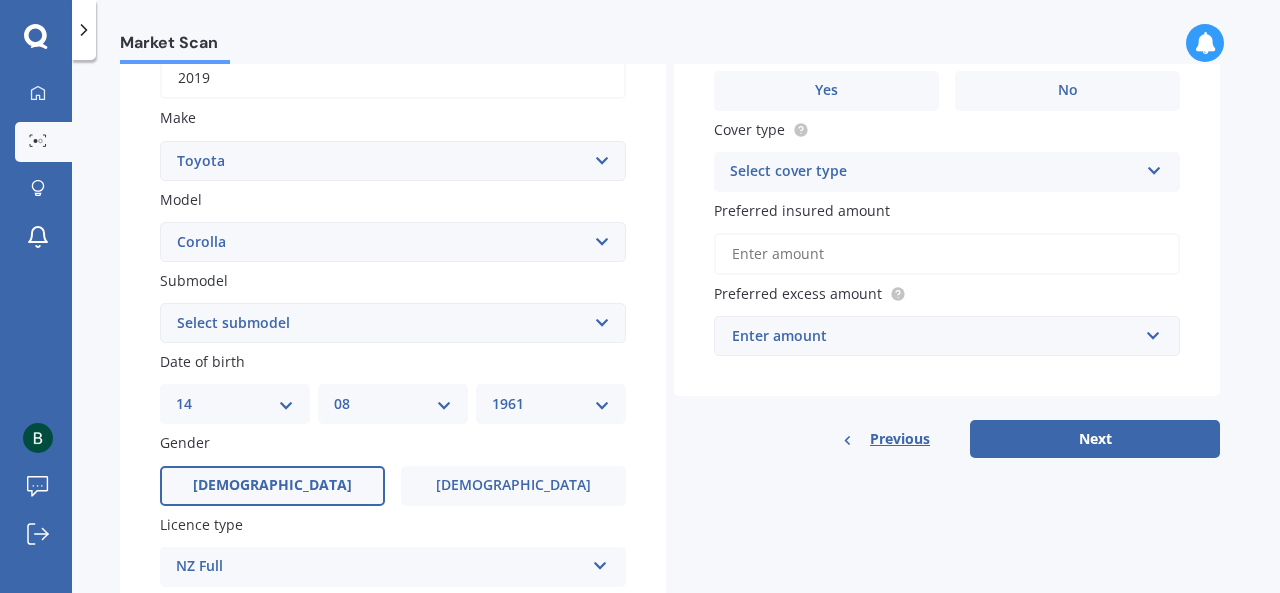 click on "DD 01 02 03 04 05 06 07 08 09 10 11 12 13 14 15 16 17 18 19 20 21 22 23 24 25 26 27 28 29 30 31" at bounding box center (235, 404) 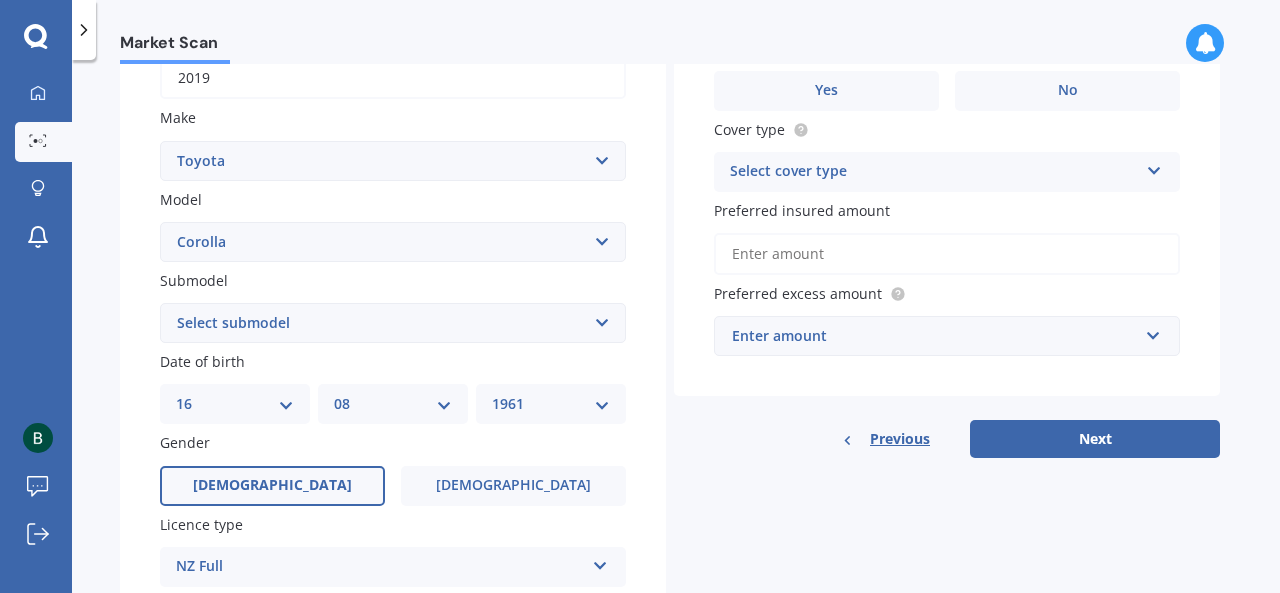 click on "DD 01 02 03 04 05 06 07 08 09 10 11 12 13 14 15 16 17 18 19 20 21 22 23 24 25 26 27 28 29 30 31" at bounding box center [235, 404] 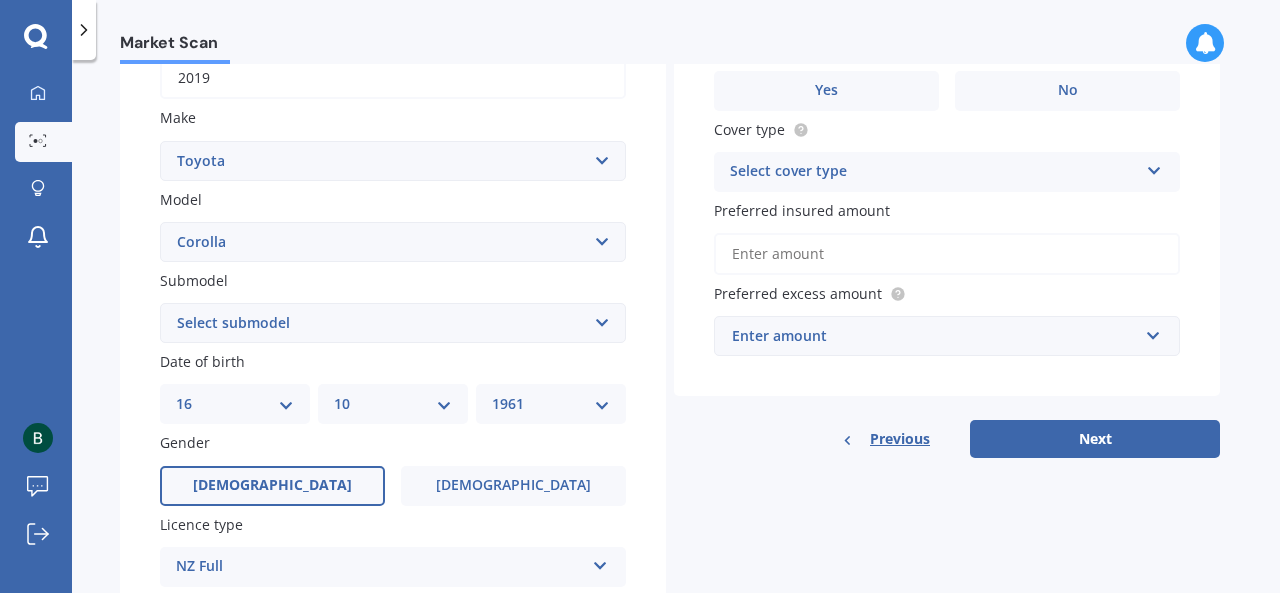 click on "MM 01 02 03 04 05 06 07 08 09 10 11 12" at bounding box center (393, 404) 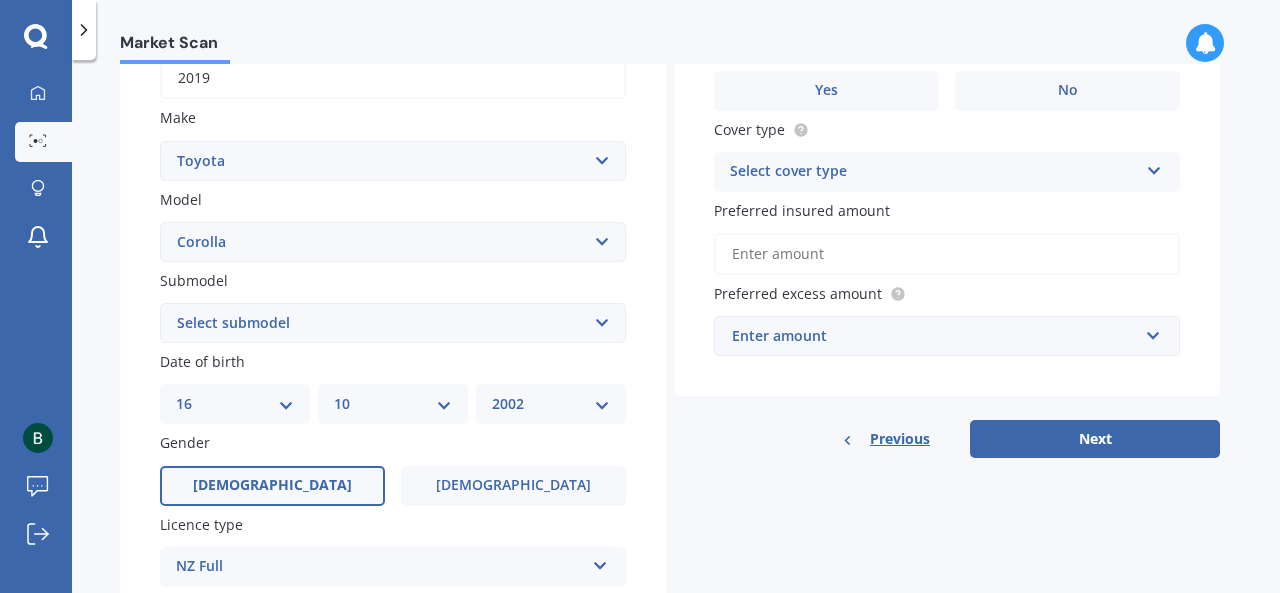 click on "YYYY 2025 2024 2023 2022 2021 2020 2019 2018 2017 2016 2015 2014 2013 2012 2011 2010 2009 2008 2007 2006 2005 2004 2003 2002 2001 2000 1999 1998 1997 1996 1995 1994 1993 1992 1991 1990 1989 1988 1987 1986 1985 1984 1983 1982 1981 1980 1979 1978 1977 1976 1975 1974 1973 1972 1971 1970 1969 1968 1967 1966 1965 1964 1963 1962 1961 1960 1959 1958 1957 1956 1955 1954 1953 1952 1951 1950 1949 1948 1947 1946 1945 1944 1943 1942 1941 1940 1939 1938 1937 1936 1935 1934 1933 1932 1931 1930 1929 1928 1927 1926" at bounding box center (551, 404) 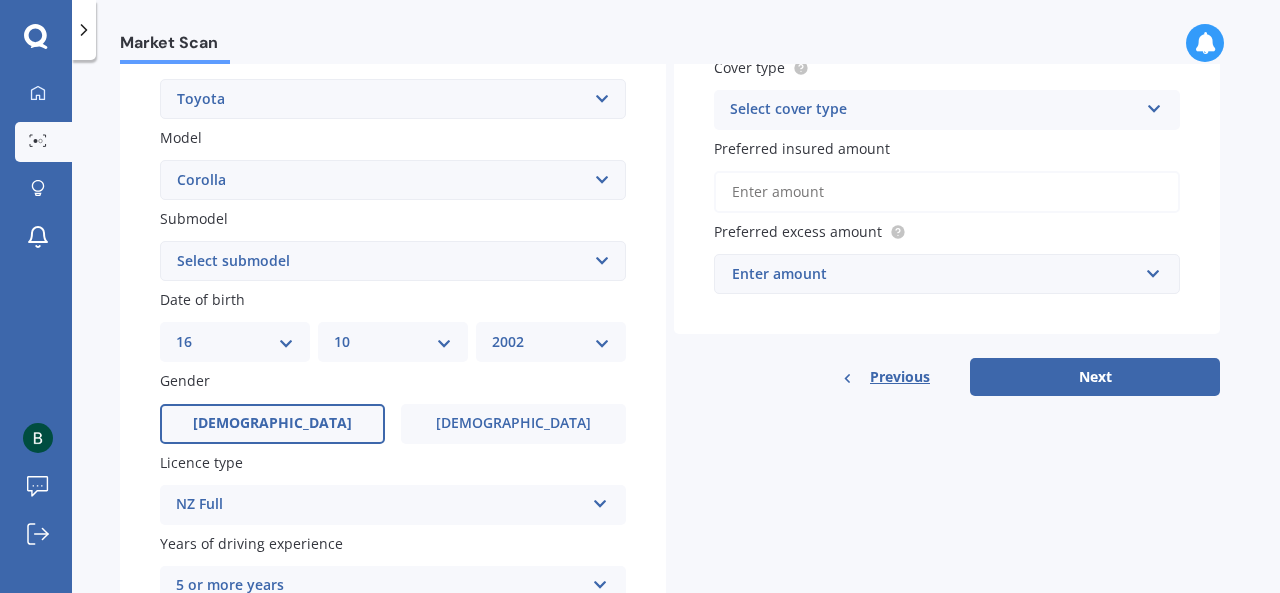 scroll, scrollTop: 489, scrollLeft: 0, axis: vertical 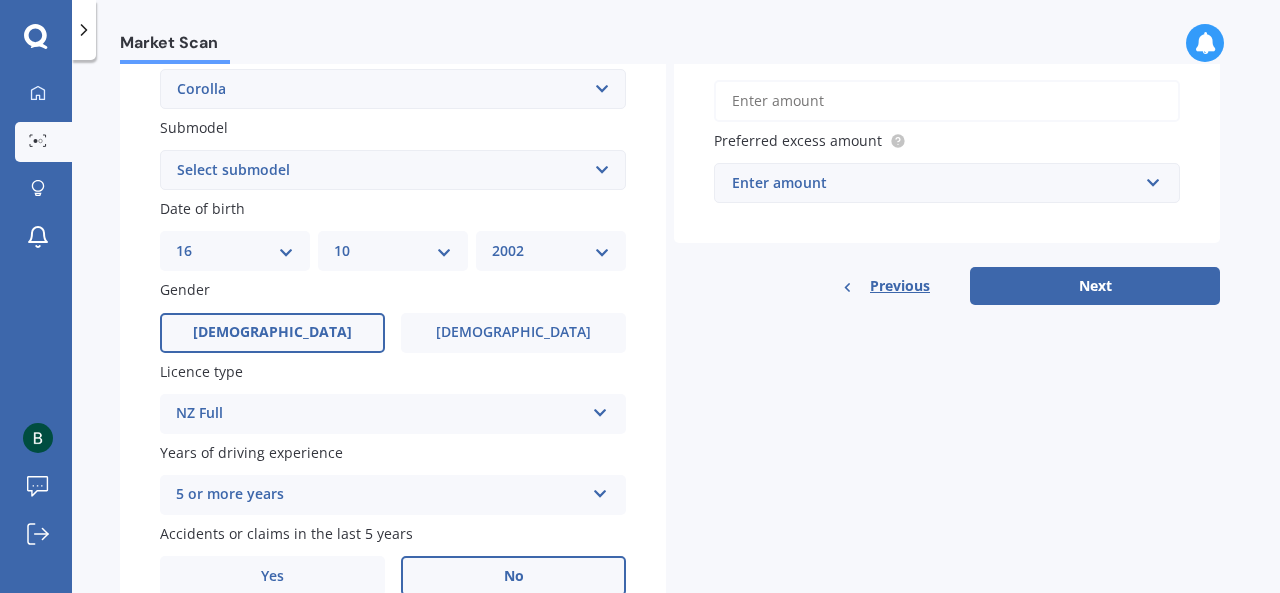 click on "NZ Full NZ Full NZ Restricted NZ Learners [GEOGRAPHIC_DATA] [GEOGRAPHIC_DATA] [GEOGRAPHIC_DATA] [GEOGRAPHIC_DATA] International / Other overseas licence" at bounding box center [393, 414] 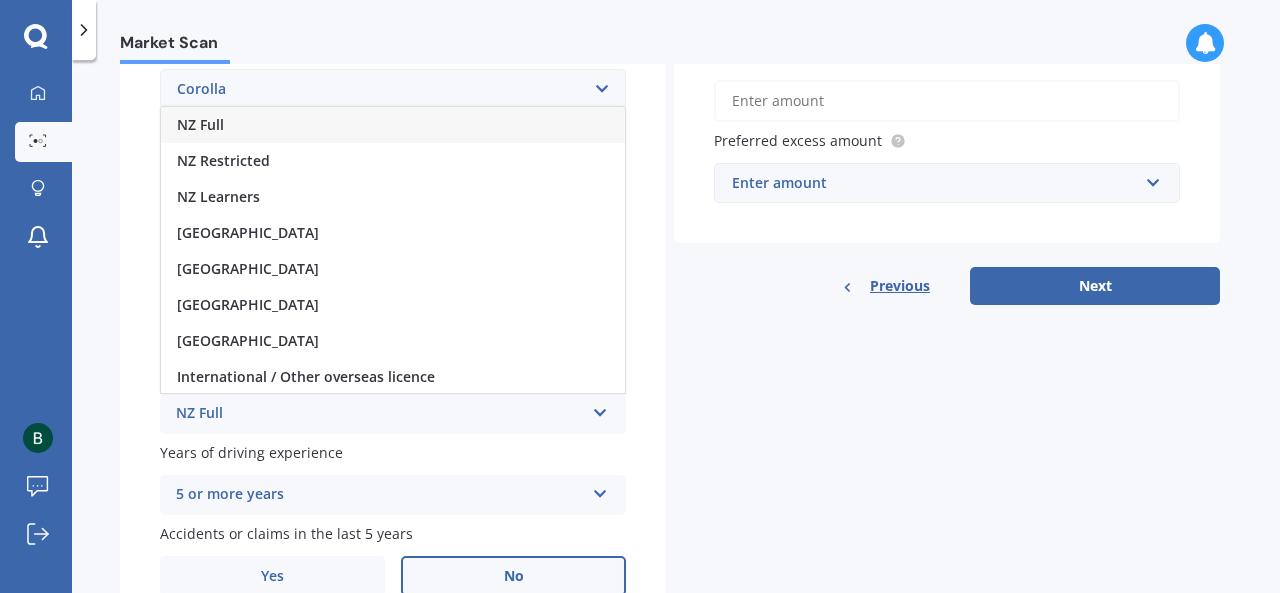click on "NZ Restricted" at bounding box center [393, 161] 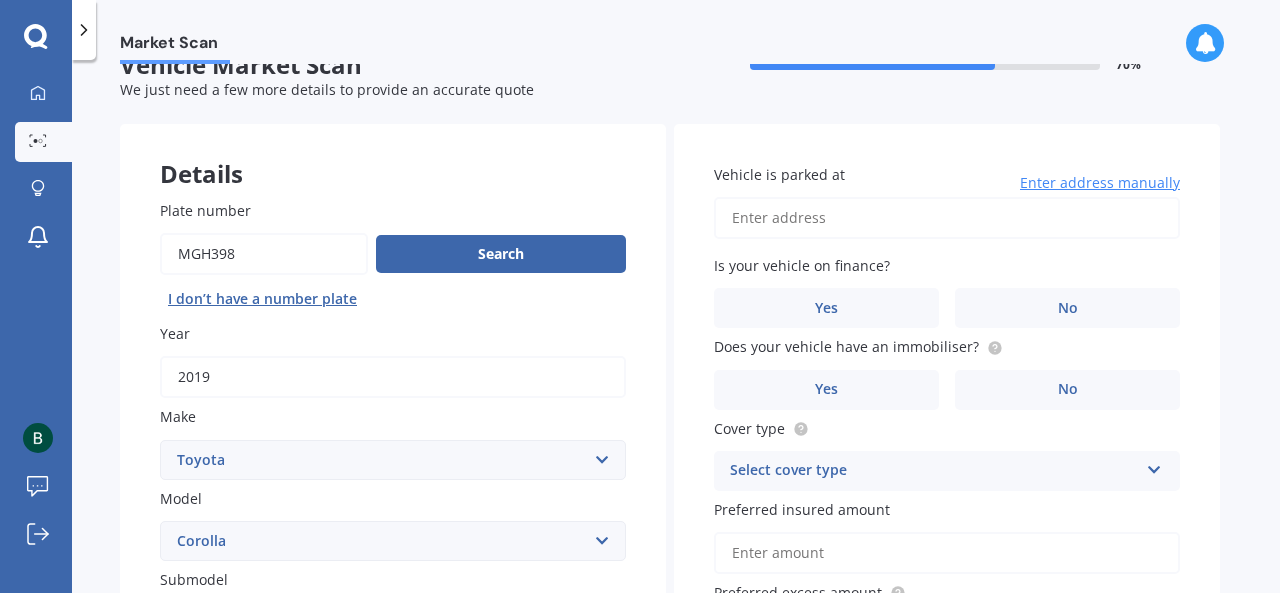 scroll, scrollTop: 29, scrollLeft: 0, axis: vertical 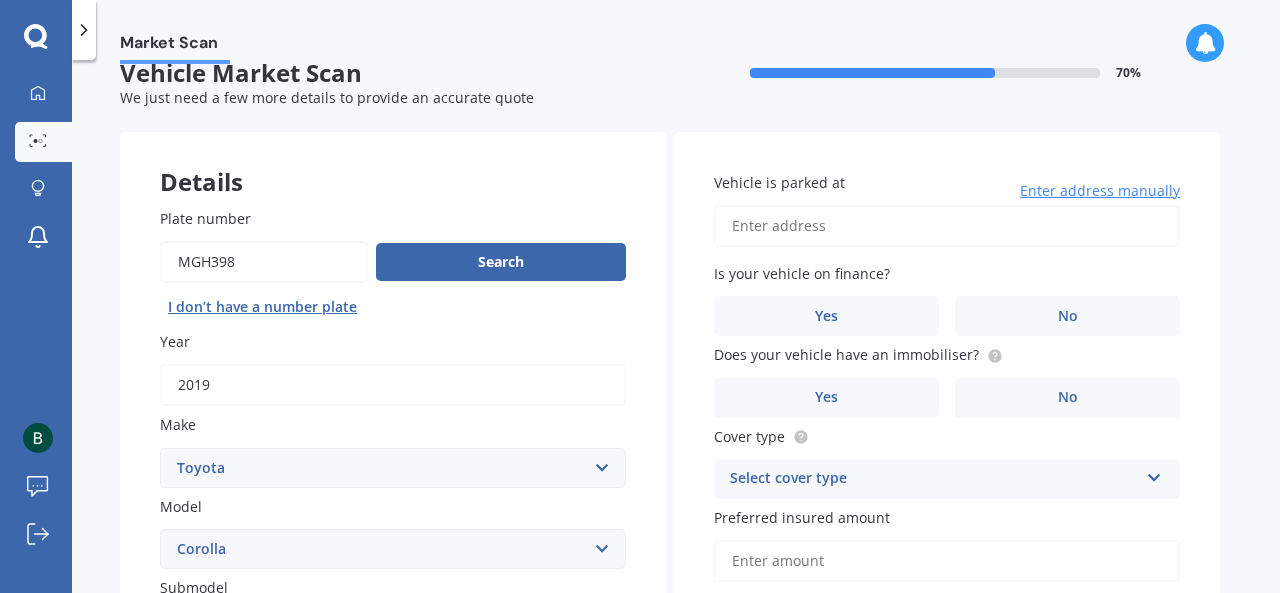 click on "Vehicle is parked at" at bounding box center [947, 226] 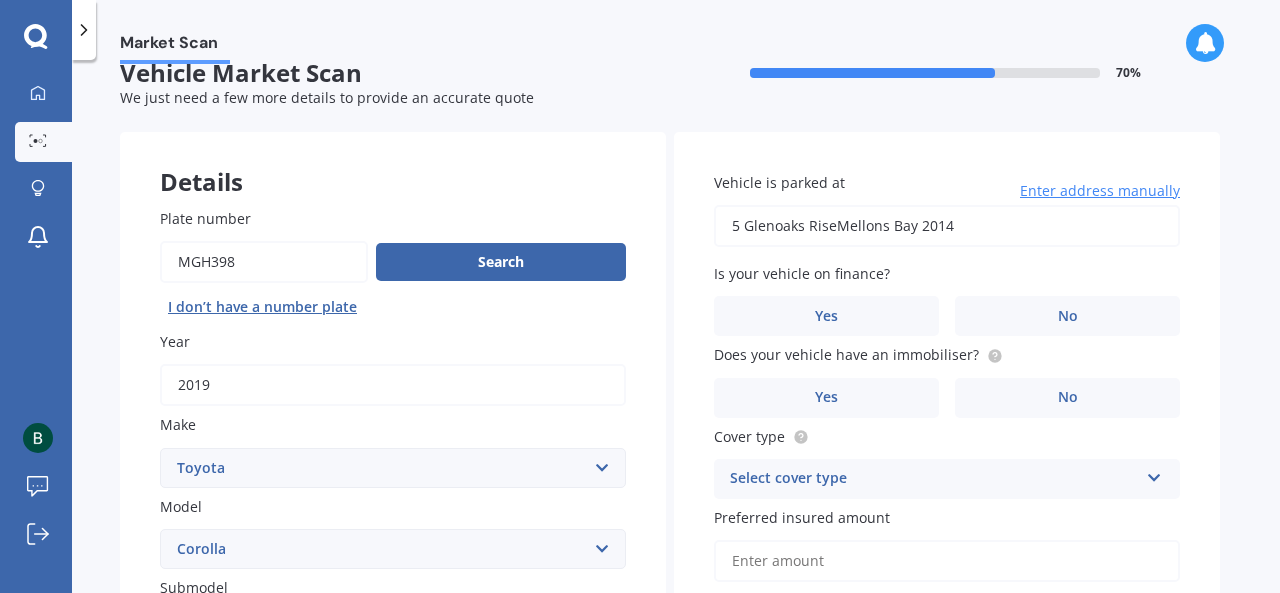 click on "No" at bounding box center [1068, 316] 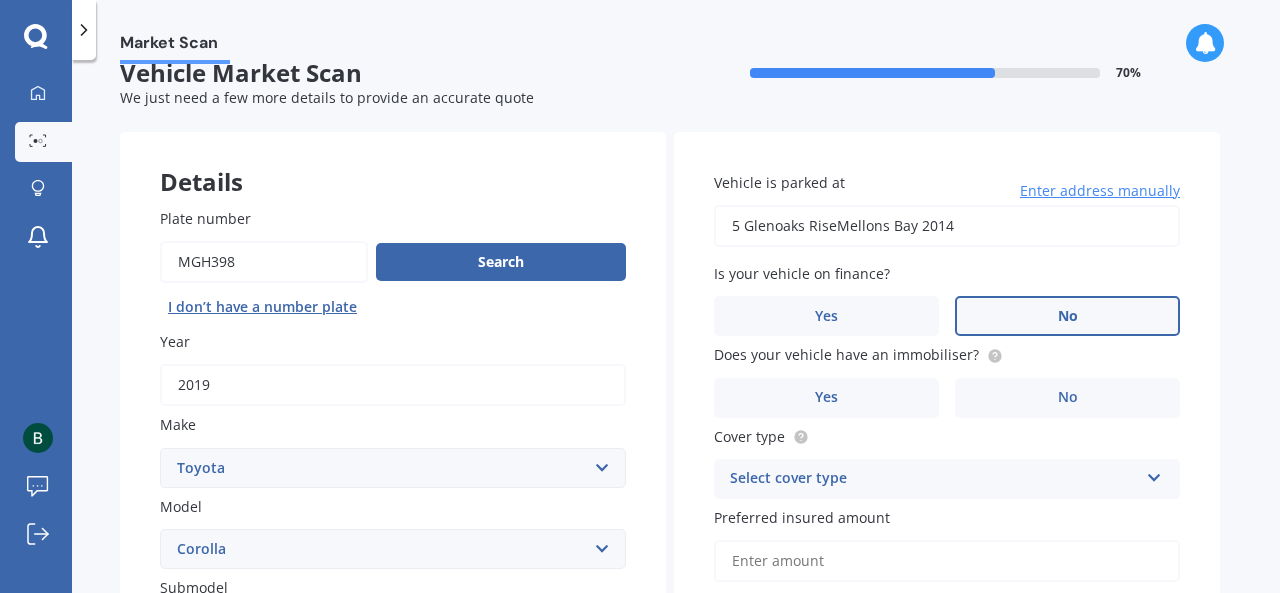 click on "Yes" at bounding box center [826, 398] 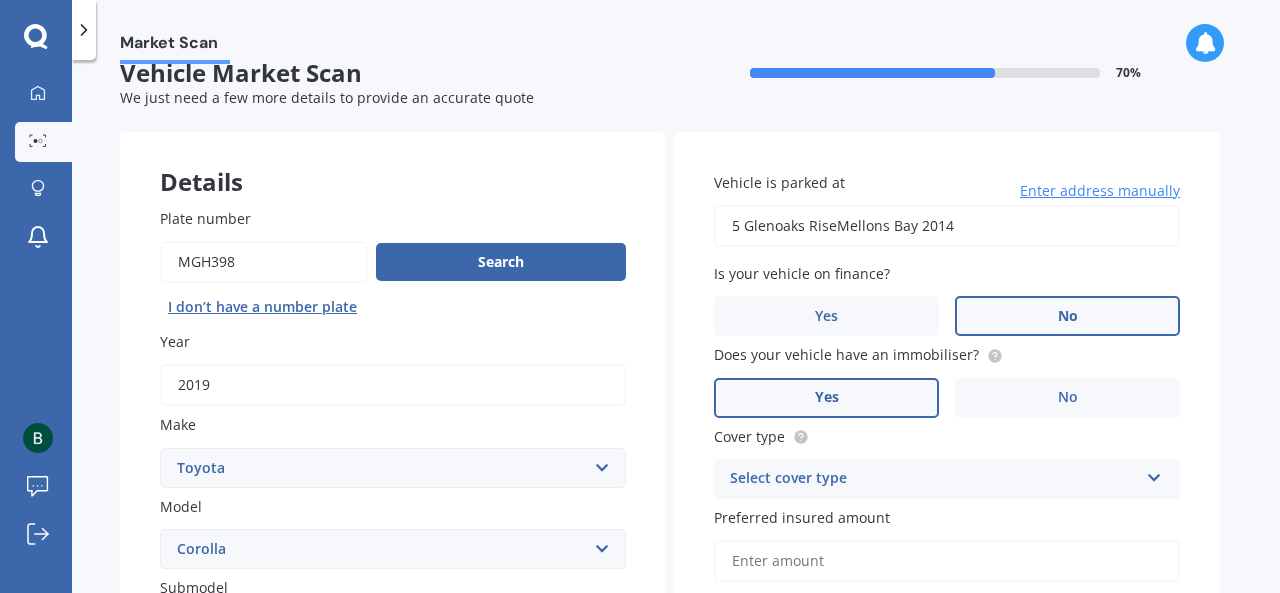 click on "Select cover type" at bounding box center (934, 479) 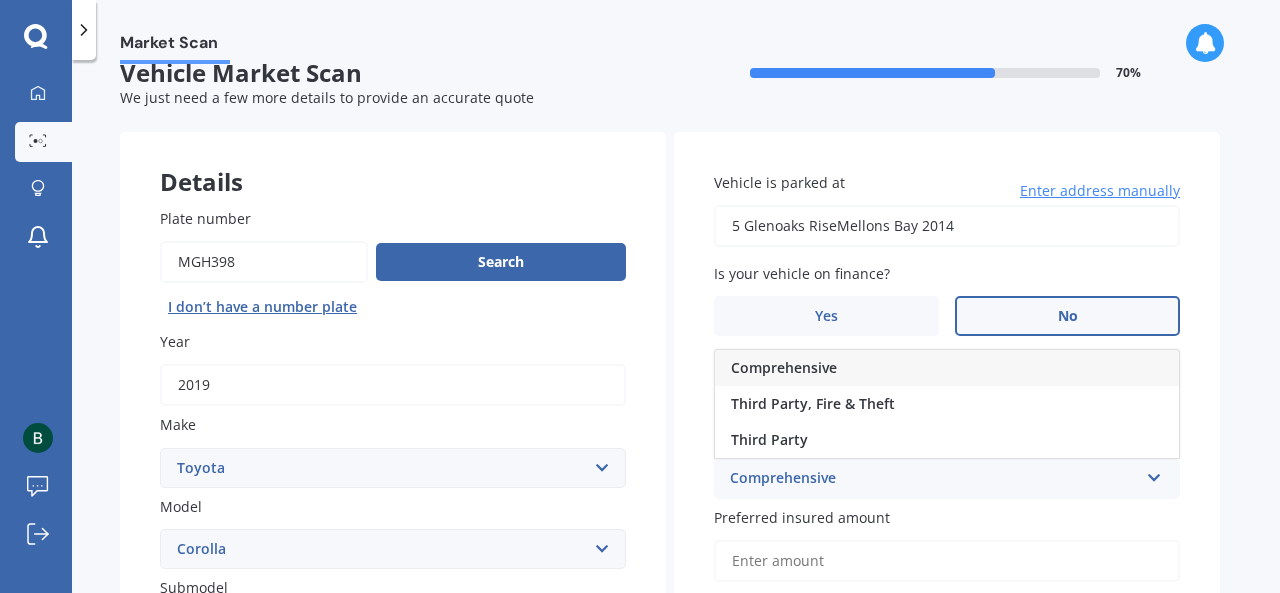 click on "Comprehensive" at bounding box center [784, 367] 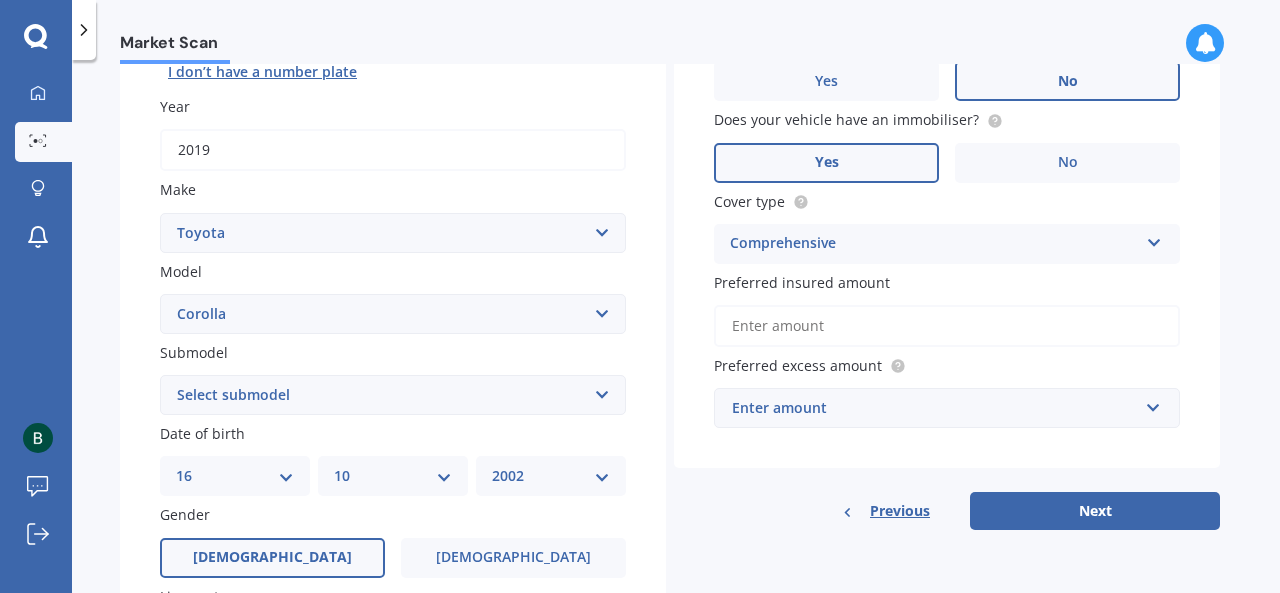 scroll, scrollTop: 269, scrollLeft: 0, axis: vertical 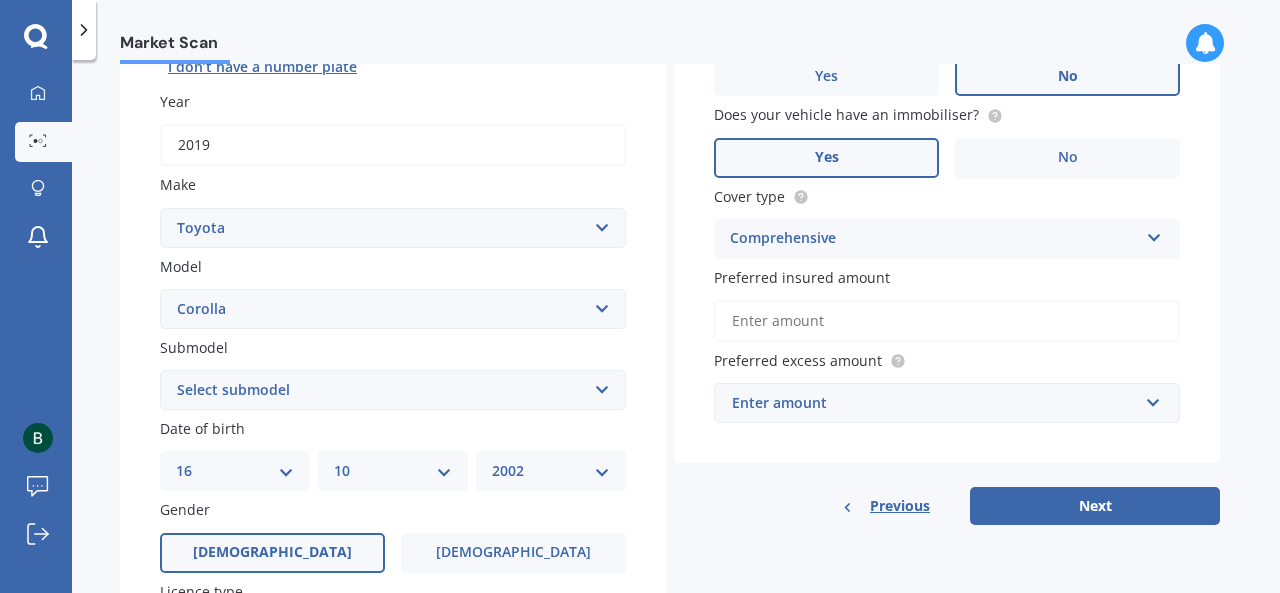 click on "Enter amount" at bounding box center (935, 403) 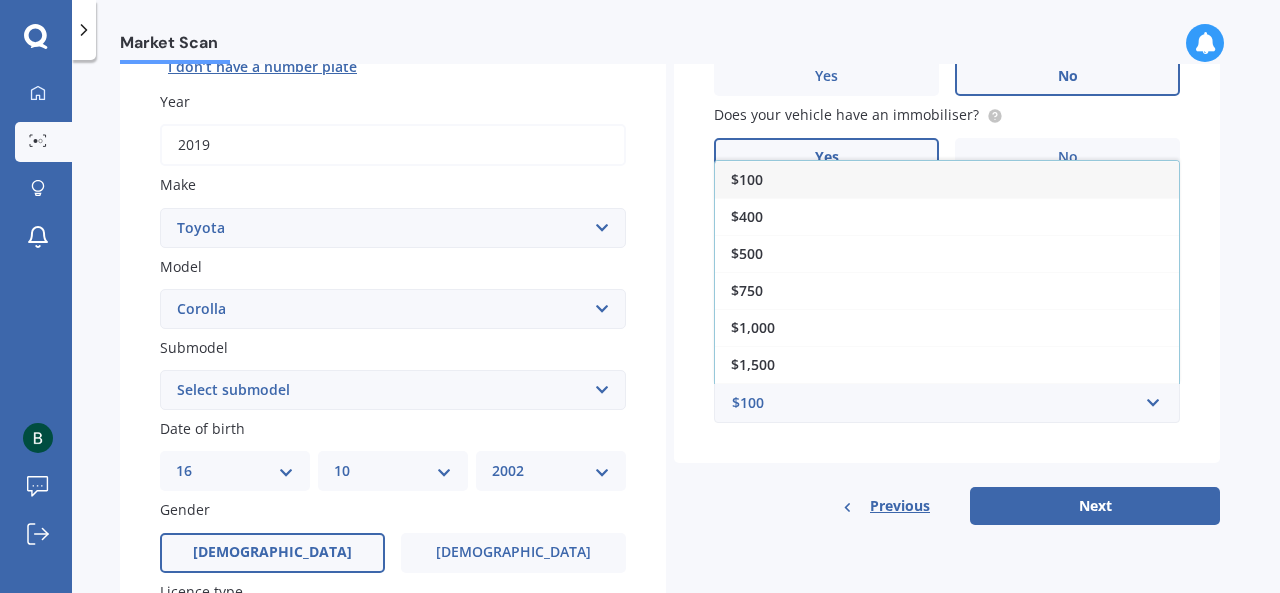 click on "$750" at bounding box center [947, 290] 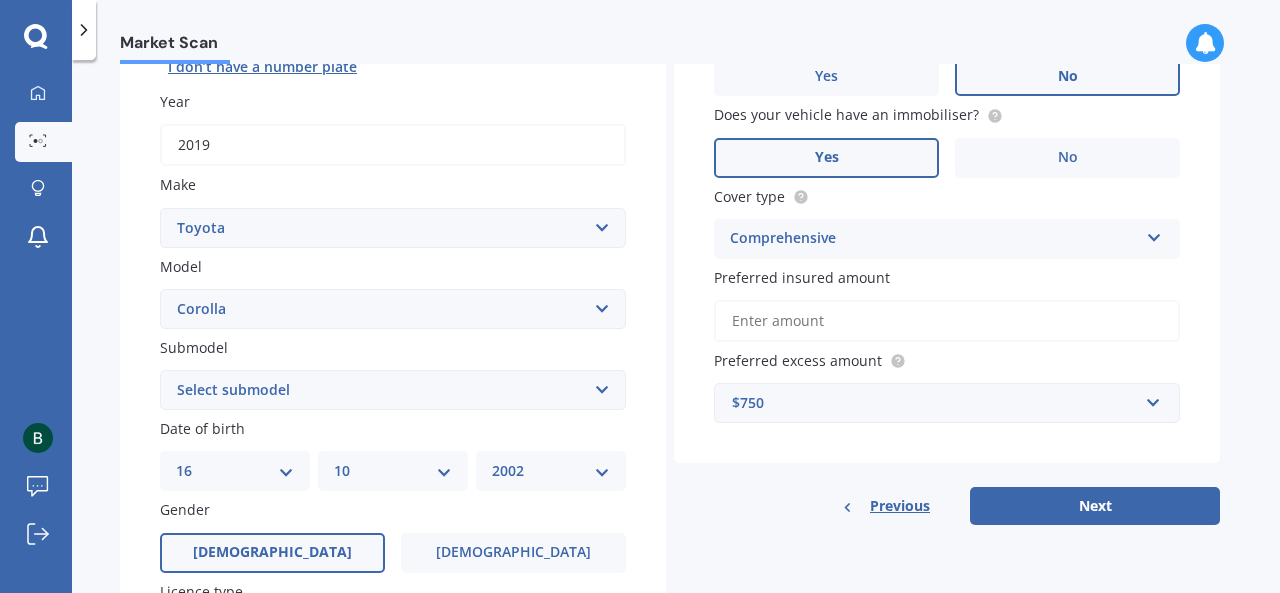 click on "Next" at bounding box center [1095, 506] 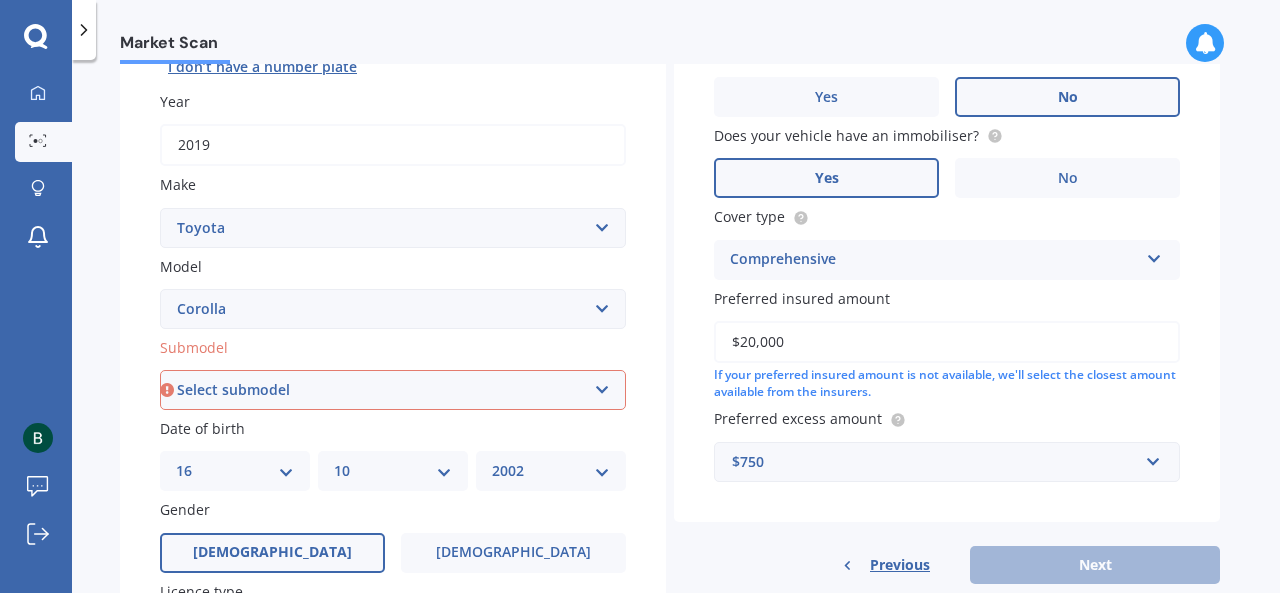type on "$20,000" 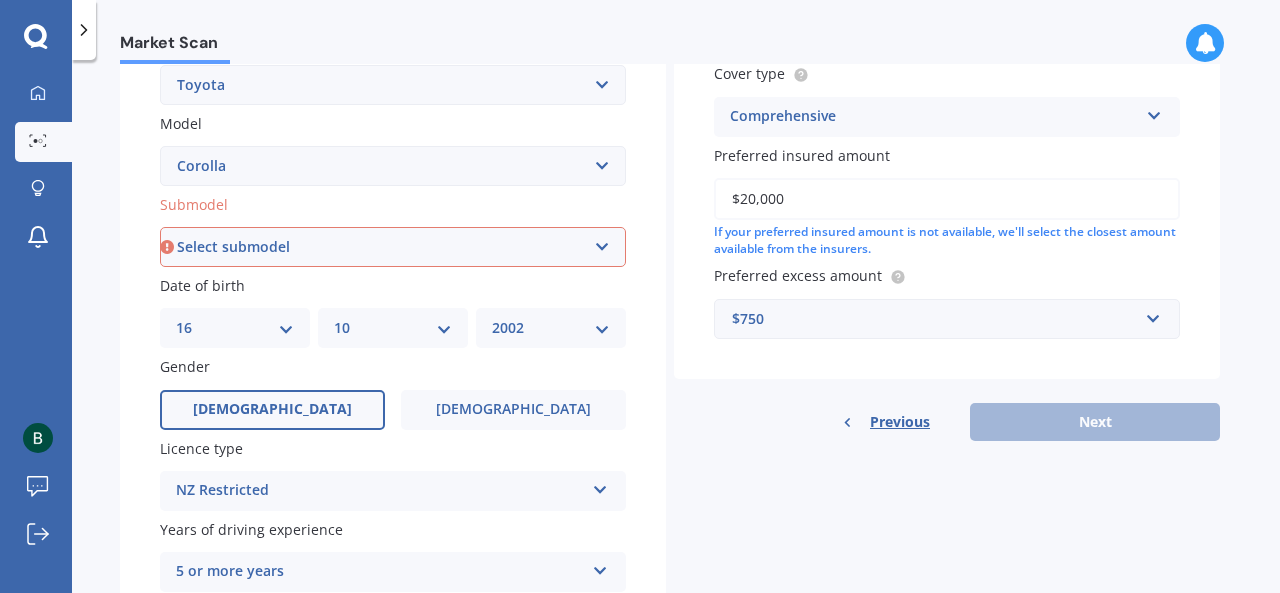 scroll, scrollTop: 449, scrollLeft: 0, axis: vertical 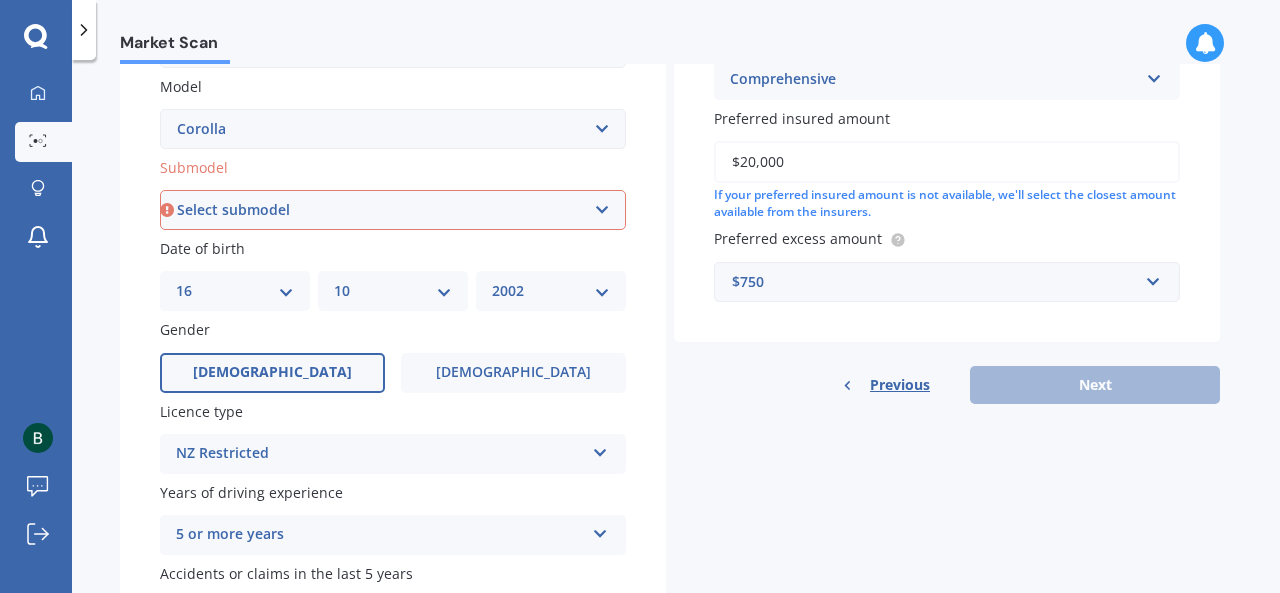 click on "Select submodel (All other) Axio Diesel [PERSON_NAME] 2WD [PERSON_NAME] 4WD FXGT GL GLX 1.8 GLX Sedan GS GTI GTI Sports GX 1.6 GX 1.8 GX CVT Hatch GX Sedan GX Wagon auto GX Wagon manual Hatch Hybrid Hybrid [PERSON_NAME] 1.6 [PERSON_NAME] SX [PERSON_NAME] [PERSON_NAME] ZR [PERSON_NAME] Runx SE 1.5 Sportivo Non Turbo 1.8 Litre Sportivo Turbo 1.8 Litre Sprinter Sprinter GT Touring 4WD wagon Touring S/W Touring Wagon Hybrid TS 1.8 Van XL ZR Sedan" at bounding box center (393, 210) 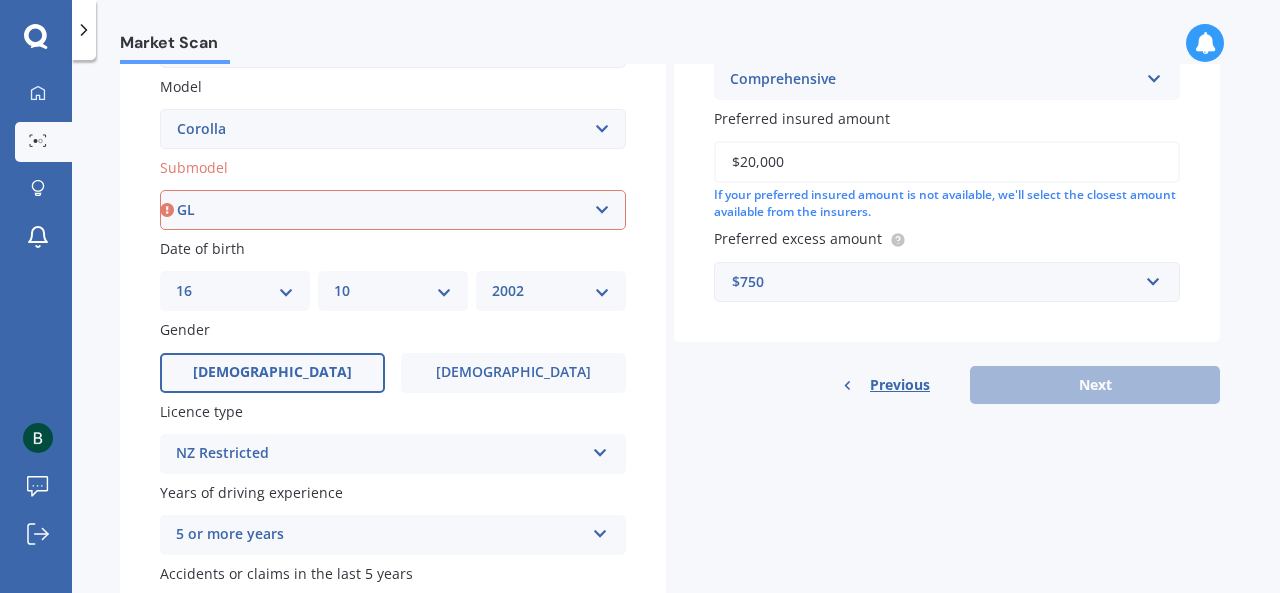 click on "Select submodel (All other) Axio Diesel [PERSON_NAME] 2WD [PERSON_NAME] 4WD FXGT GL GLX 1.8 GLX Sedan GS GTI GTI Sports GX 1.6 GX 1.8 GX CVT Hatch GX Sedan GX Wagon auto GX Wagon manual Hatch Hybrid Hybrid [PERSON_NAME] 1.6 [PERSON_NAME] SX [PERSON_NAME] [PERSON_NAME] ZR [PERSON_NAME] Runx SE 1.5 Sportivo Non Turbo 1.8 Litre Sportivo Turbo 1.8 Litre Sprinter Sprinter GT Touring 4WD wagon Touring S/W Touring Wagon Hybrid TS 1.8 Van XL ZR Sedan" at bounding box center [393, 210] 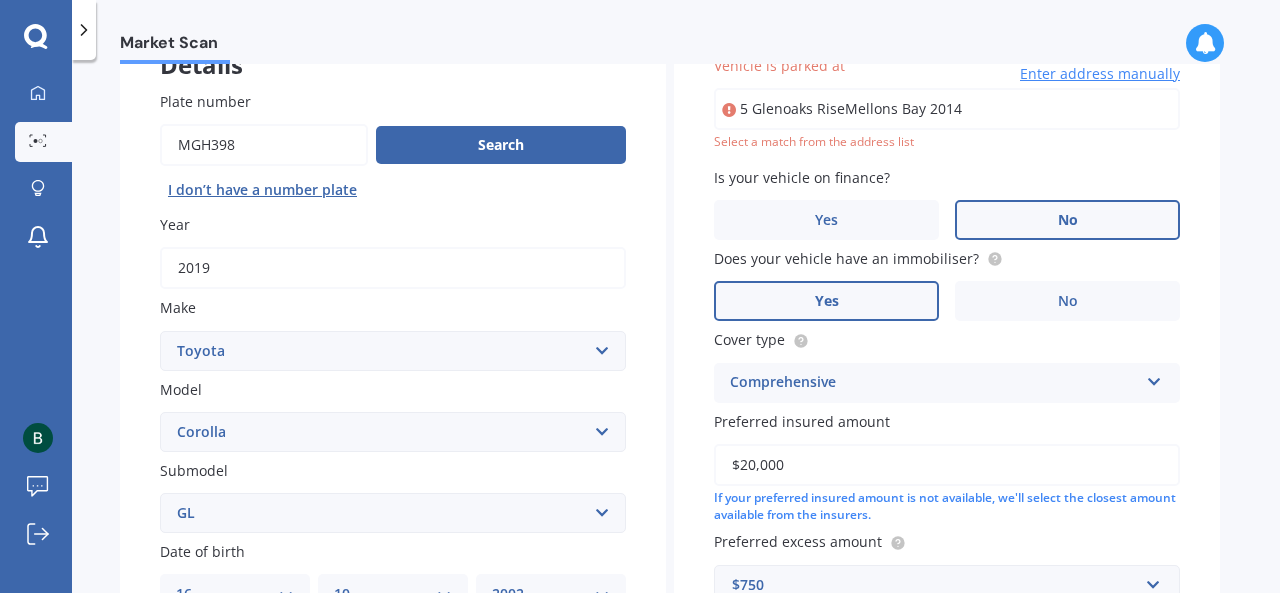 scroll, scrollTop: 137, scrollLeft: 0, axis: vertical 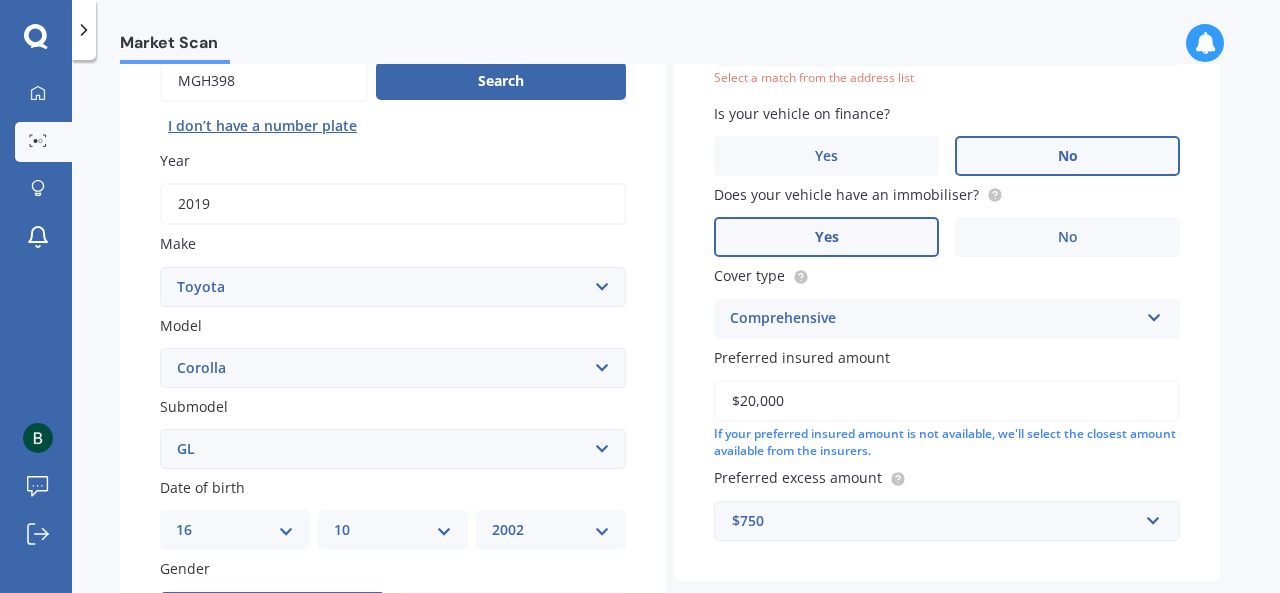 click on "Select submodel (All other) Axio Diesel [PERSON_NAME] 2WD [PERSON_NAME] 4WD FXGT GL GLX 1.8 GLX Sedan GS GTI GTI Sports GX 1.6 GX 1.8 GX CVT Hatch GX Sedan GX Wagon auto GX Wagon manual Hatch Hybrid Hybrid [PERSON_NAME] 1.6 [PERSON_NAME] SX [PERSON_NAME] [PERSON_NAME] ZR [PERSON_NAME] Runx SE 1.5 Sportivo Non Turbo 1.8 Litre Sportivo Turbo 1.8 Litre Sprinter Sprinter GT Touring 4WD wagon Touring S/W Touring Wagon Hybrid TS 1.8 Van XL ZR Sedan" at bounding box center (393, 449) 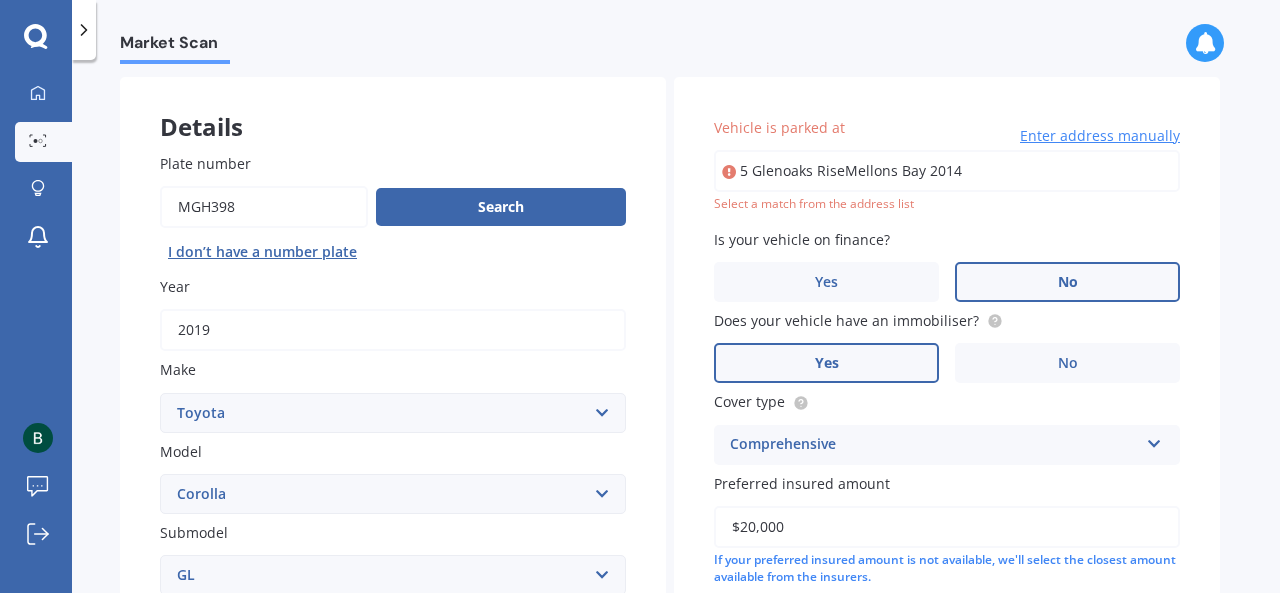 scroll, scrollTop: 63, scrollLeft: 0, axis: vertical 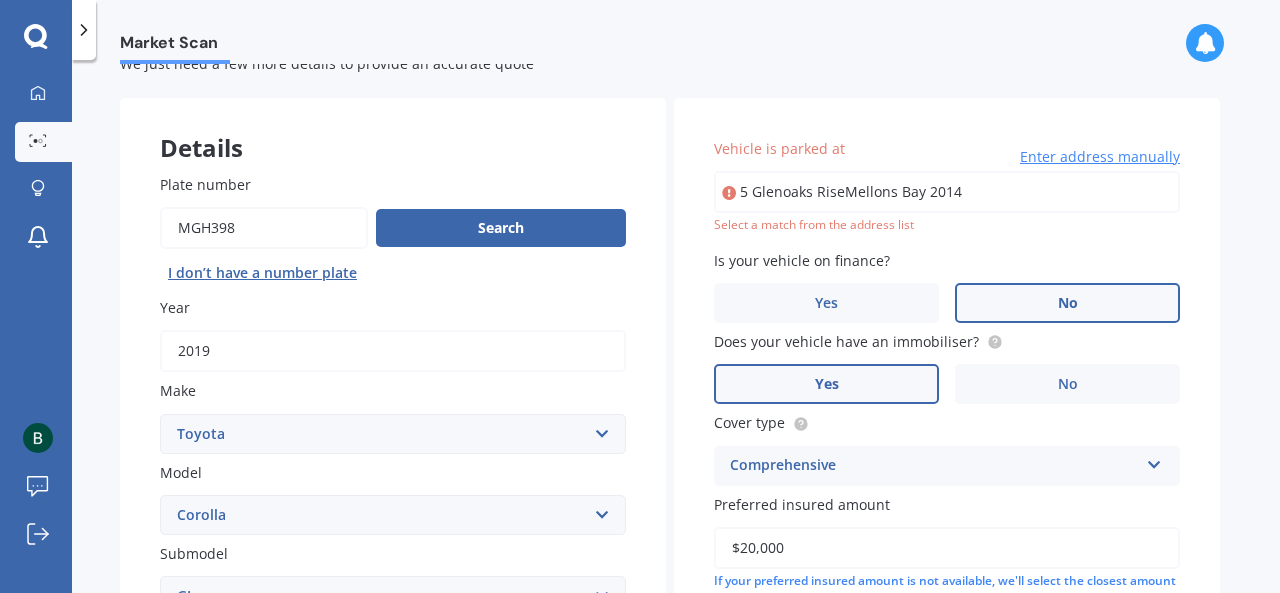 click on "5 Glenoaks RiseMellons Bay 2014" at bounding box center (947, 192) 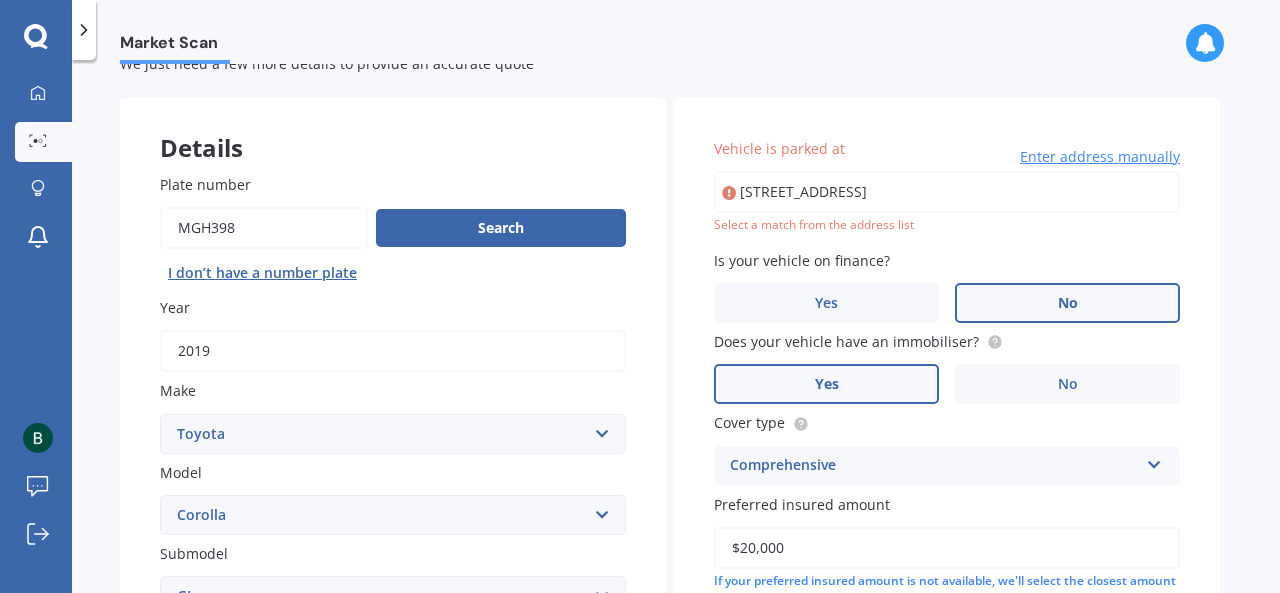 type on "[STREET_ADDRESS] 2014" 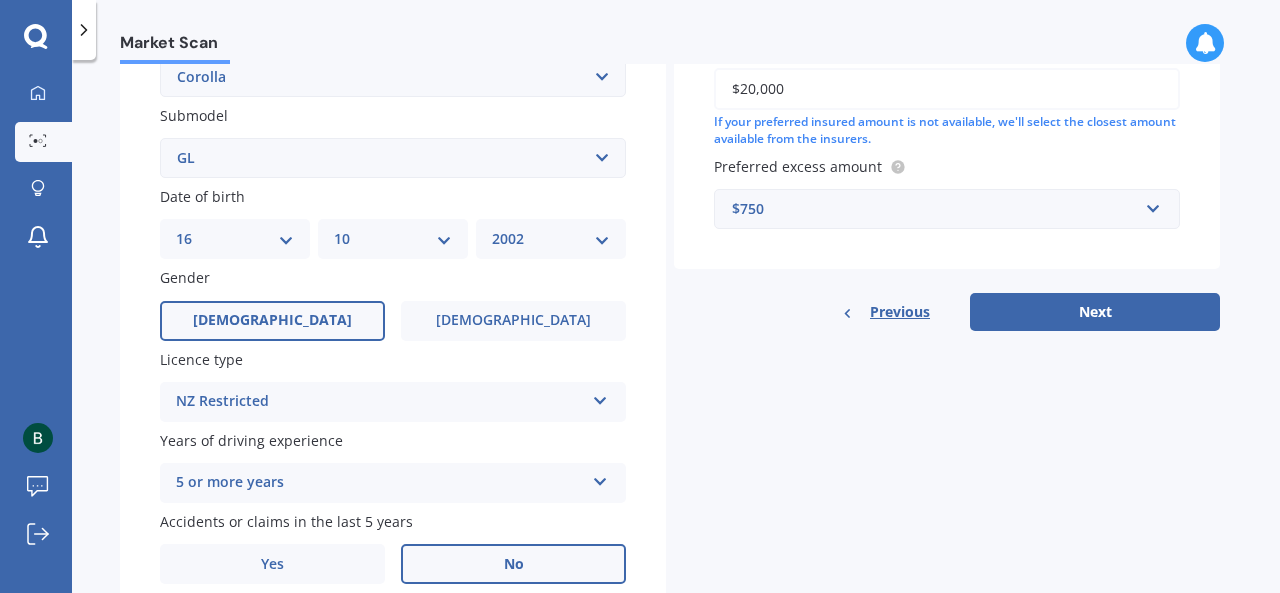 scroll, scrollTop: 503, scrollLeft: 0, axis: vertical 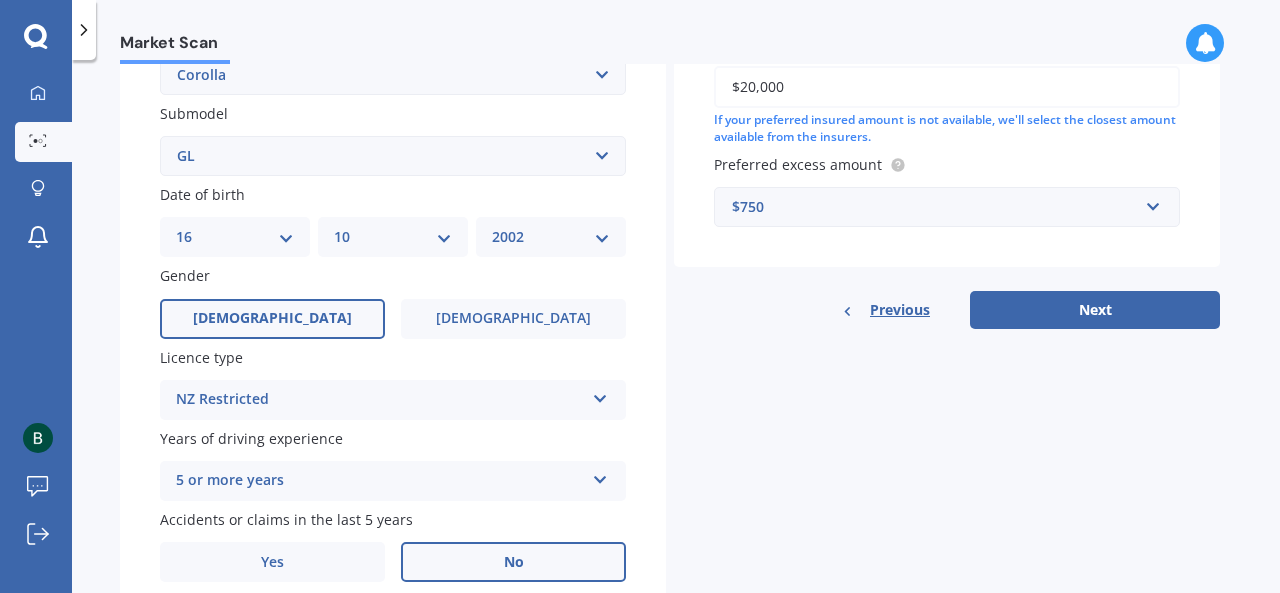 click on "Next" at bounding box center (1095, 310) 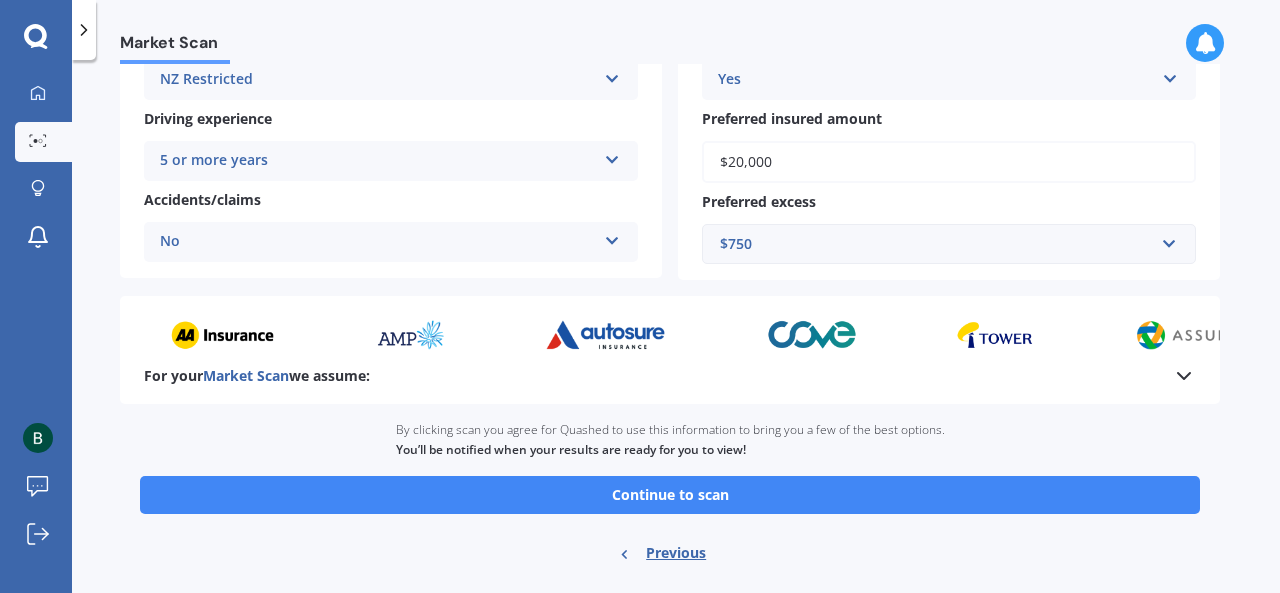 scroll, scrollTop: 442, scrollLeft: 0, axis: vertical 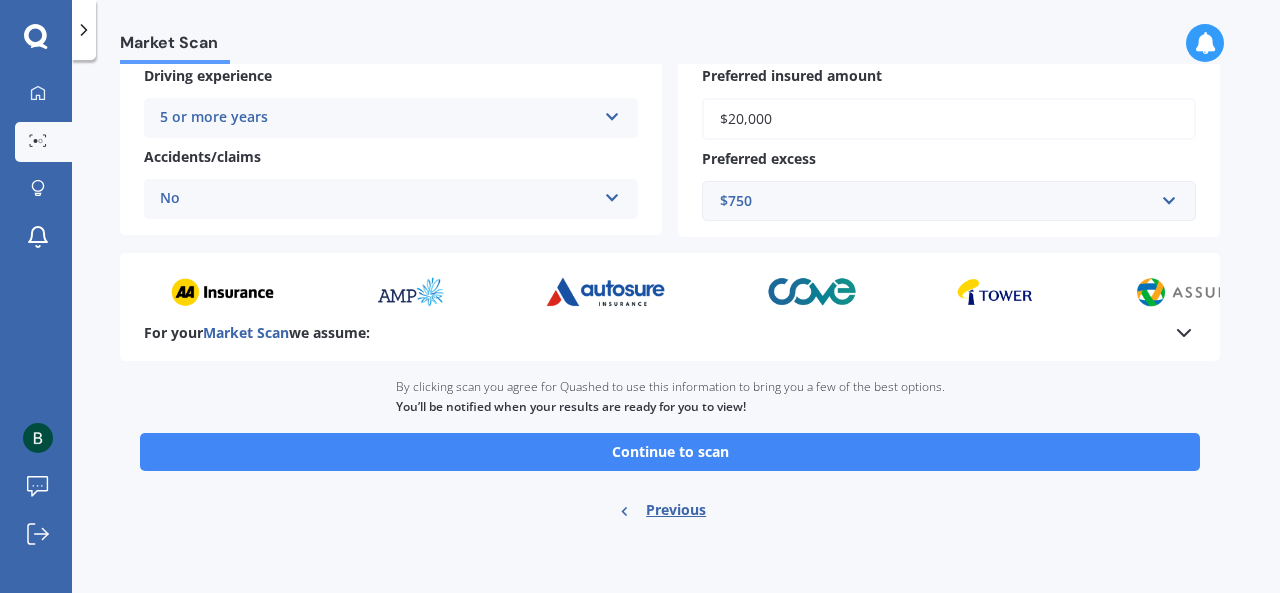 click on "Continue to scan" at bounding box center [670, 452] 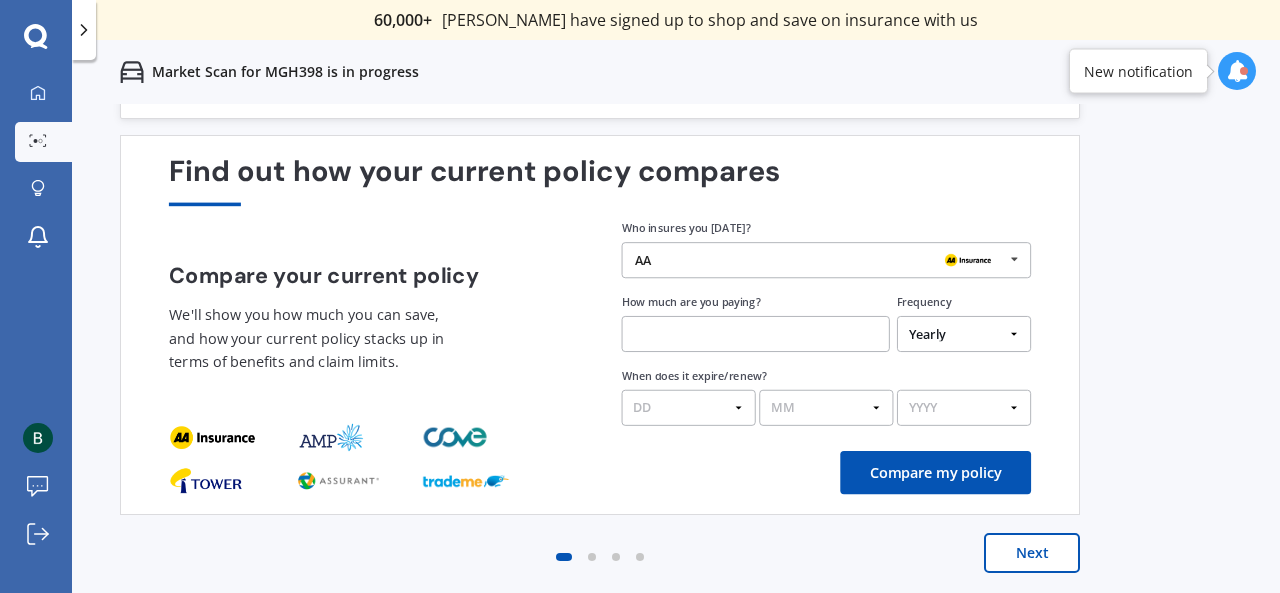 scroll, scrollTop: 0, scrollLeft: 0, axis: both 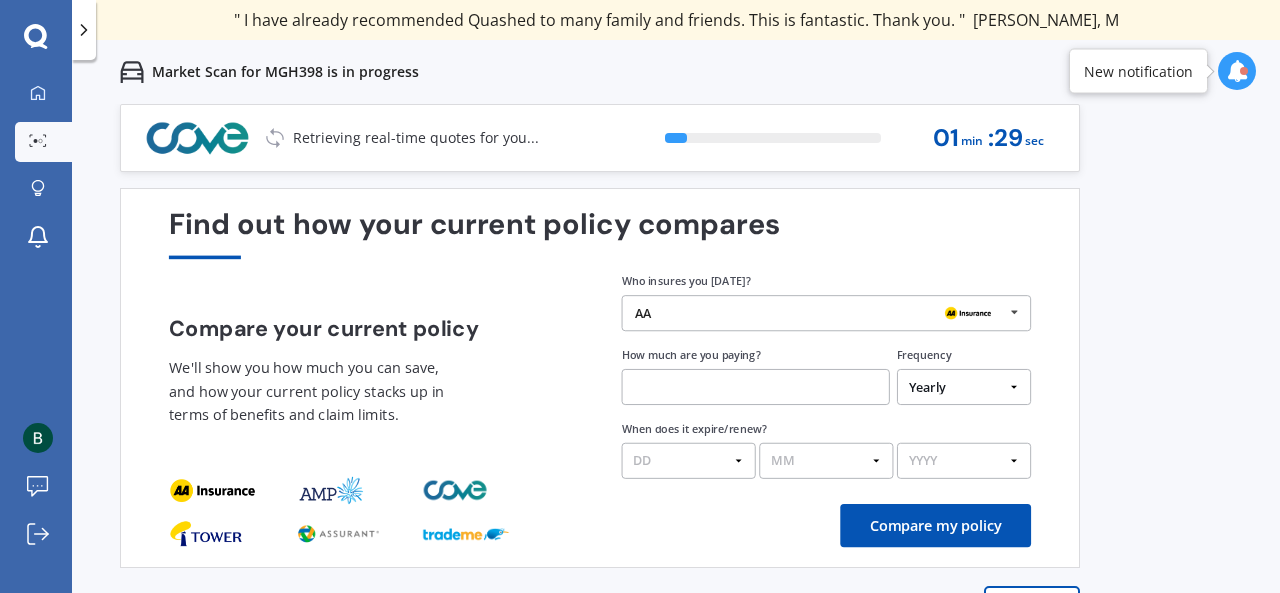 click at bounding box center (1014, 312) 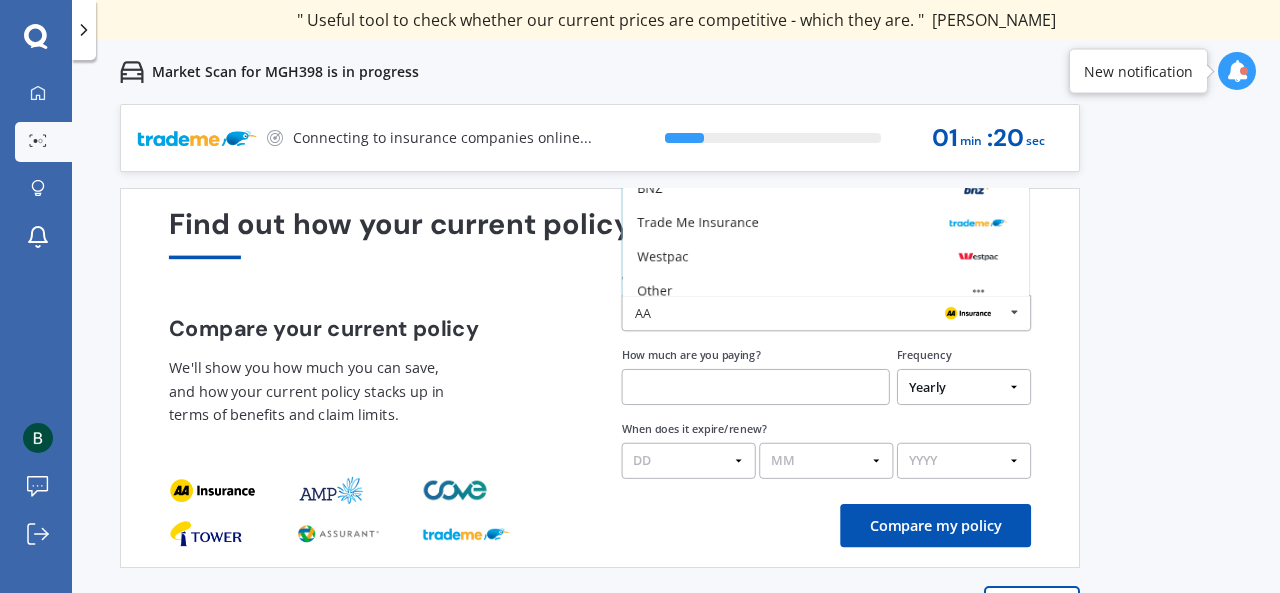scroll, scrollTop: 131, scrollLeft: 0, axis: vertical 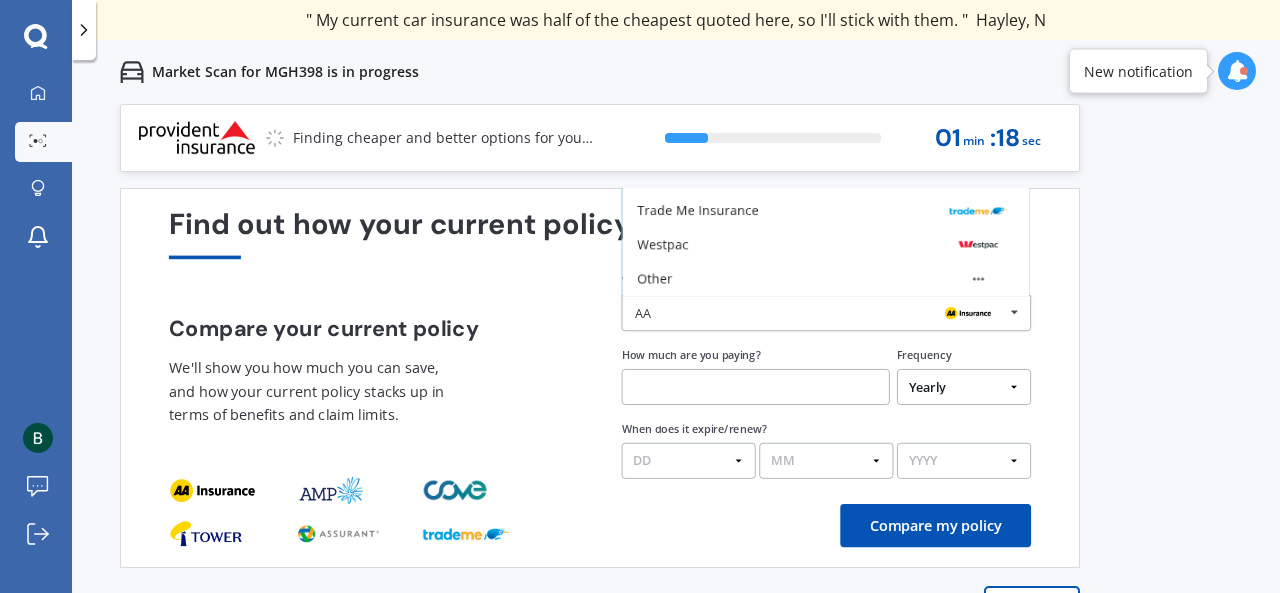 click on "Other" at bounding box center (825, 279) 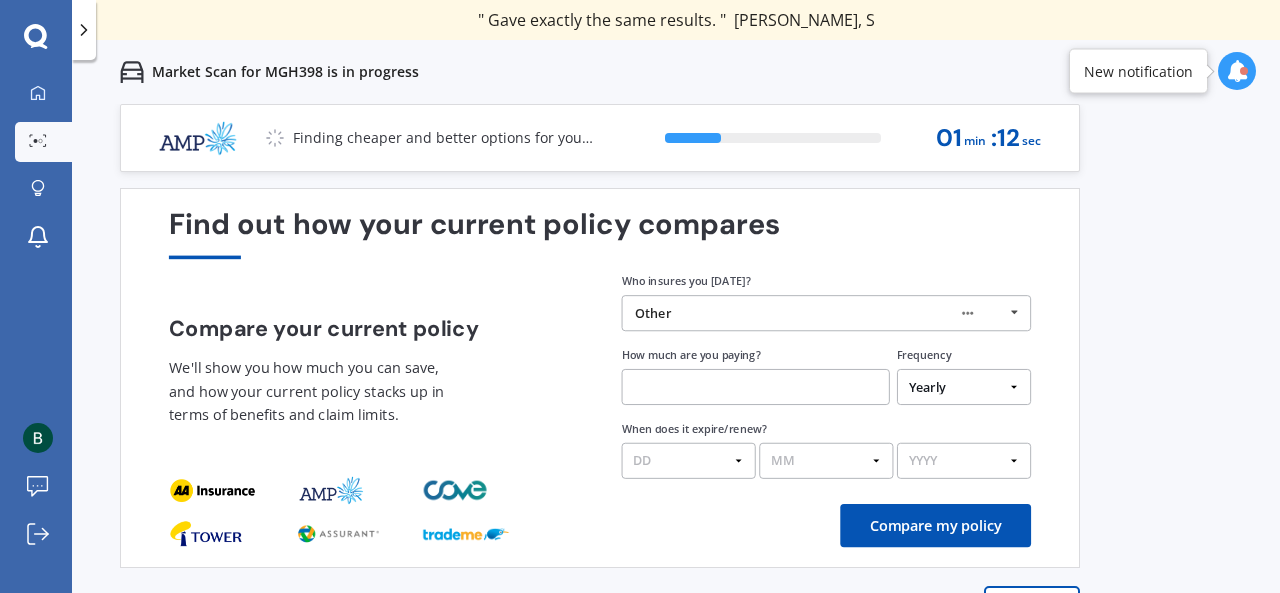 click at bounding box center (756, 387) 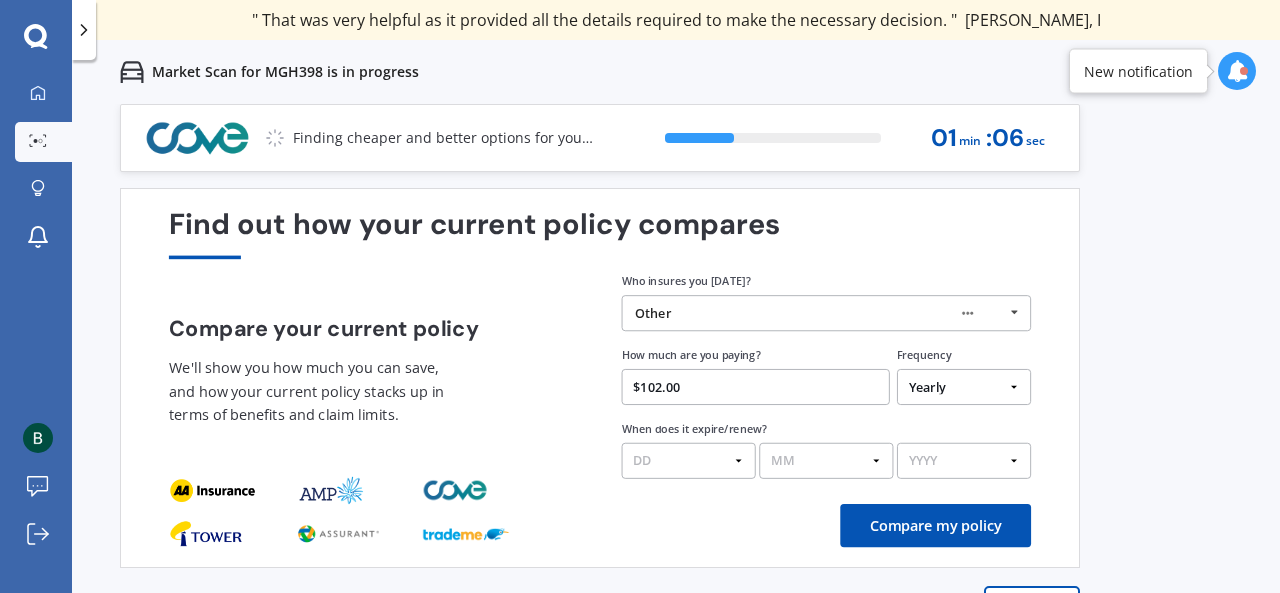 type on "$102.00" 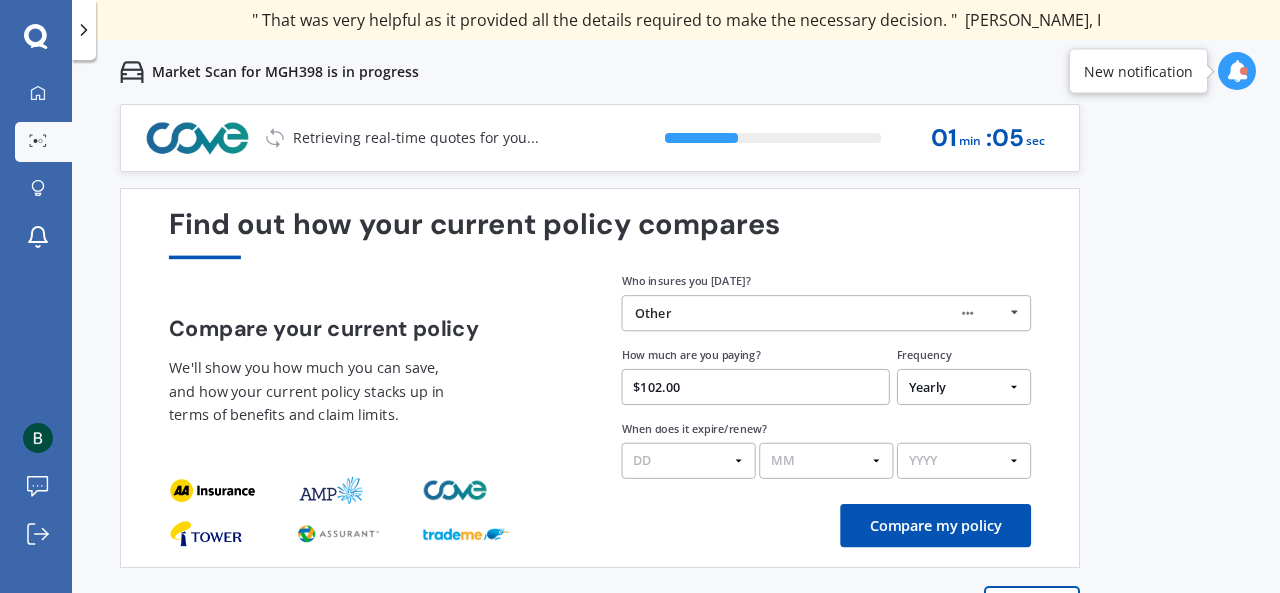 select on "Monthly" 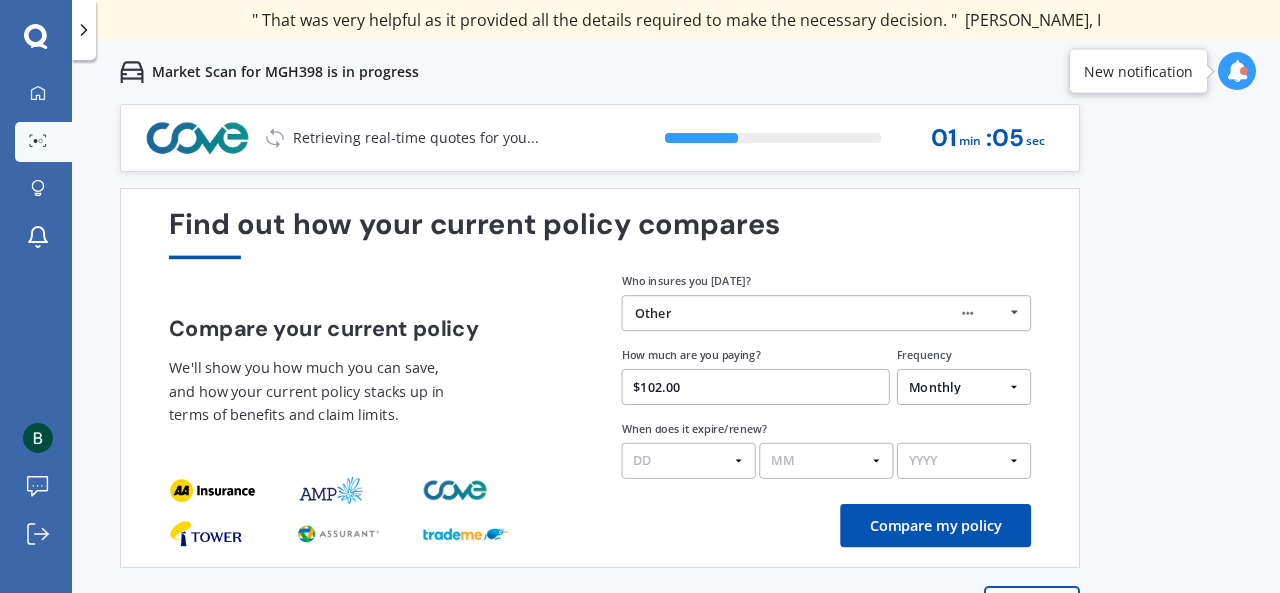 click on "Yearly Six-Monthly Quarterly Monthly Fortnightly Weekly One-Off" at bounding box center [964, 387] 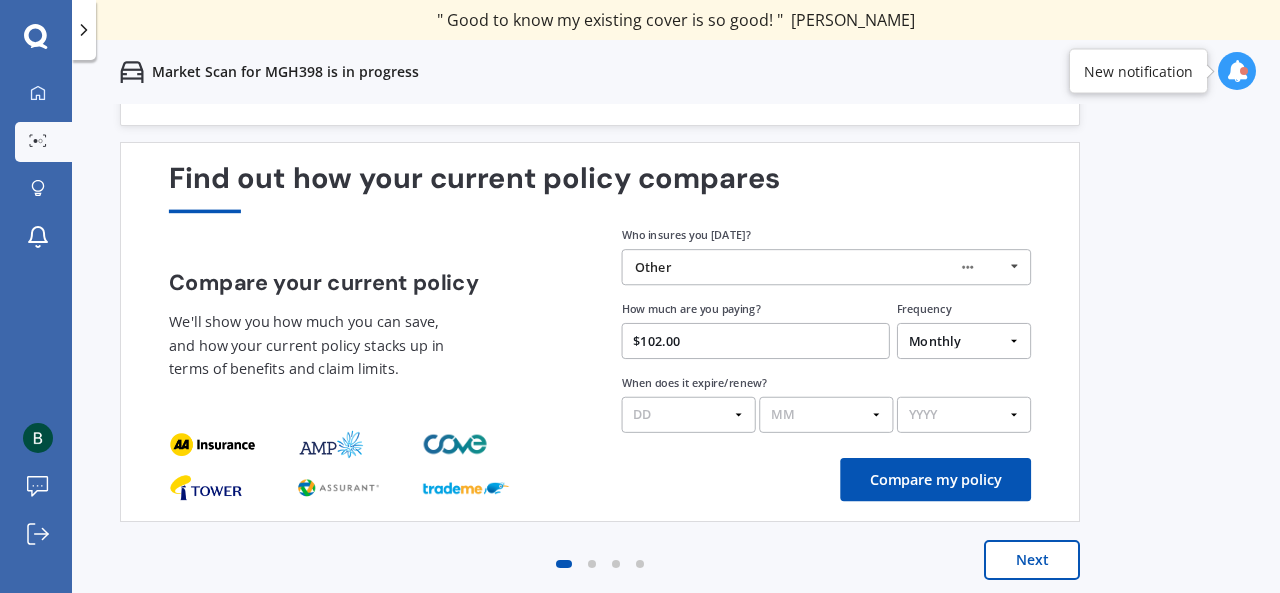 scroll, scrollTop: 53, scrollLeft: 0, axis: vertical 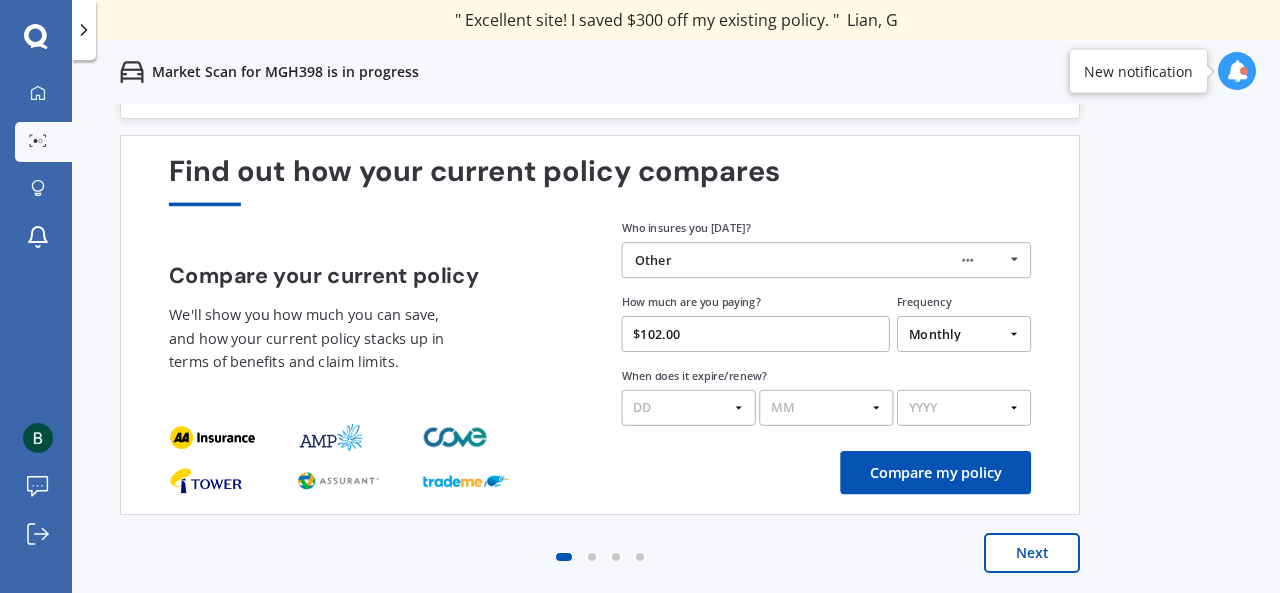 click on "DD 01 02 03 04 05 06 07 08 09 10 11 12 13 14 15 16 17 18 19 20 21 22 23 24 25 26 27 28 29 30 31" at bounding box center [689, 408] 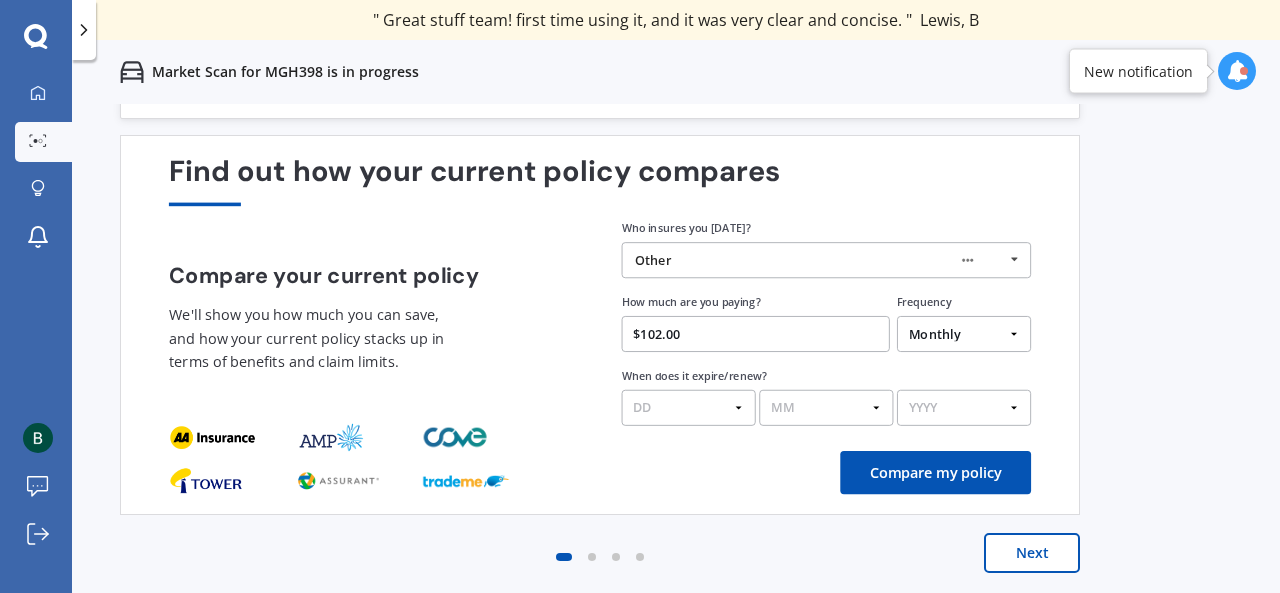 select on "10" 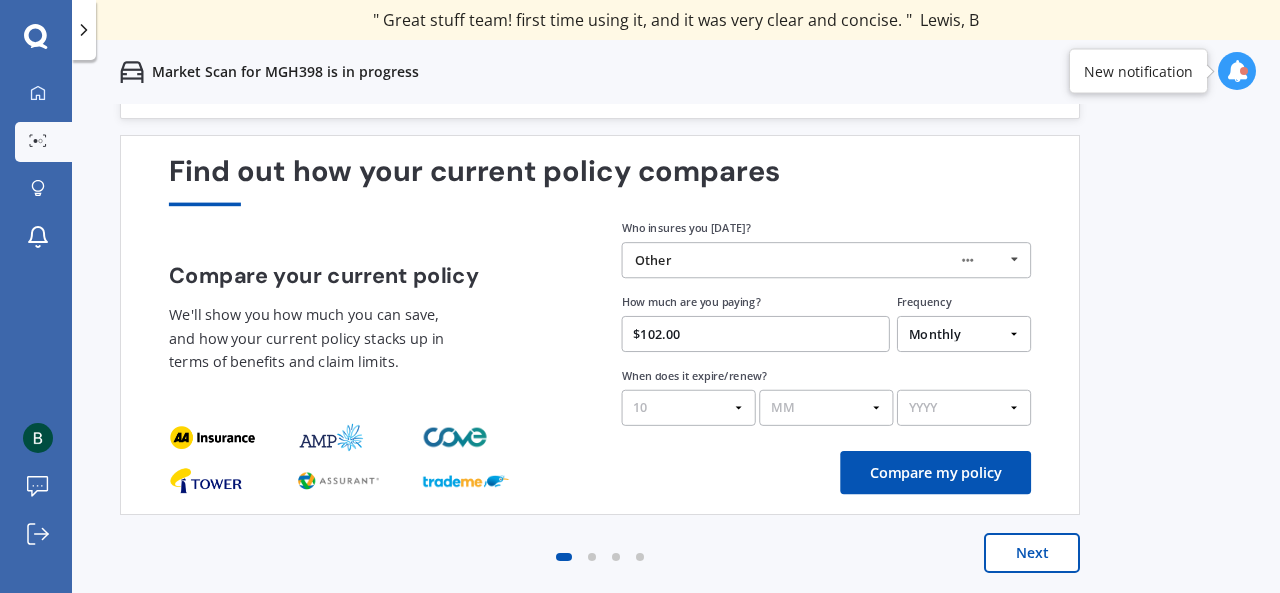 click on "DD 01 02 03 04 05 06 07 08 09 10 11 12 13 14 15 16 17 18 19 20 21 22 23 24 25 26 27 28 29 30 31" at bounding box center (689, 408) 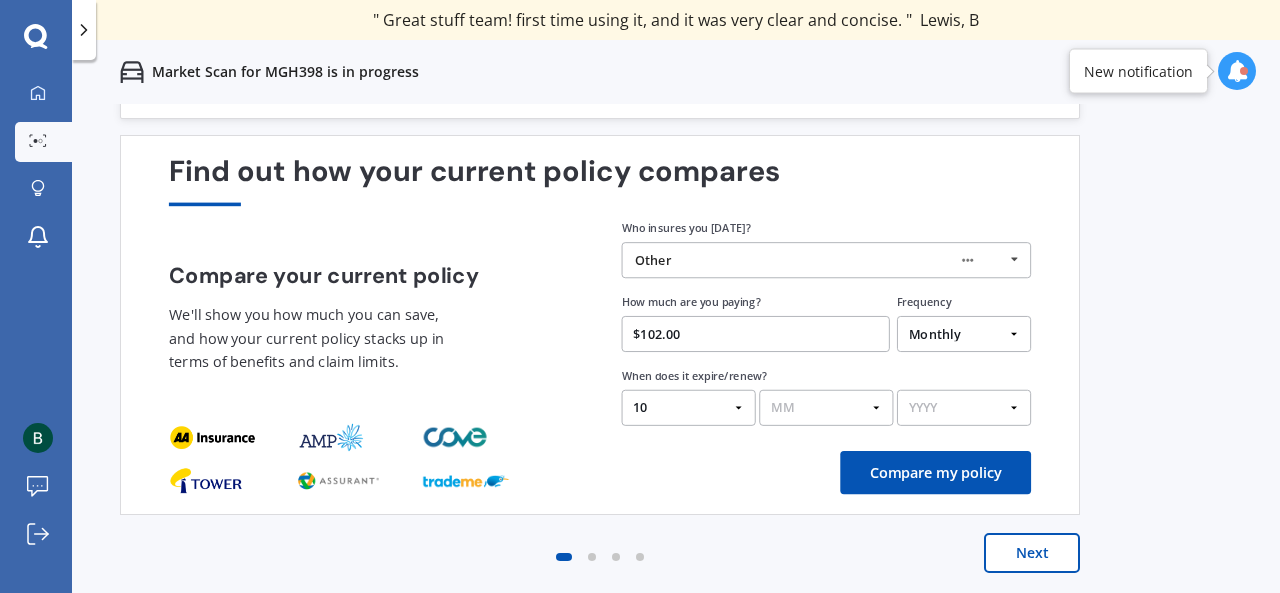 click on "MM 01 02 03 04 05 06 07 08 09 10 11 12" at bounding box center (826, 408) 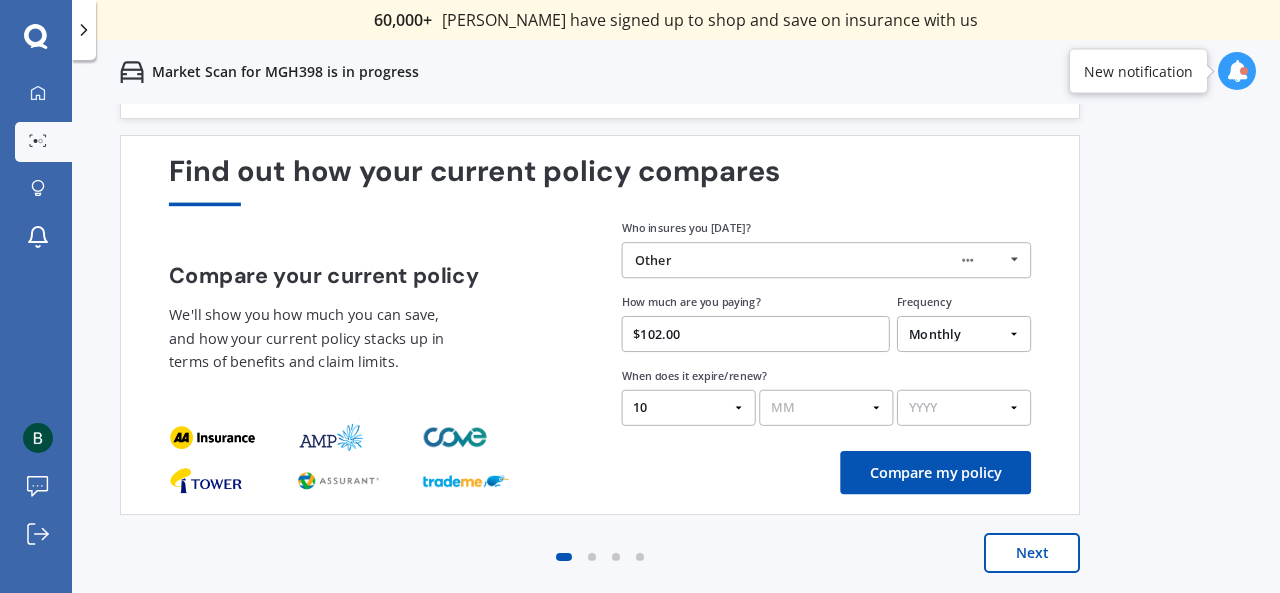 select on "07" 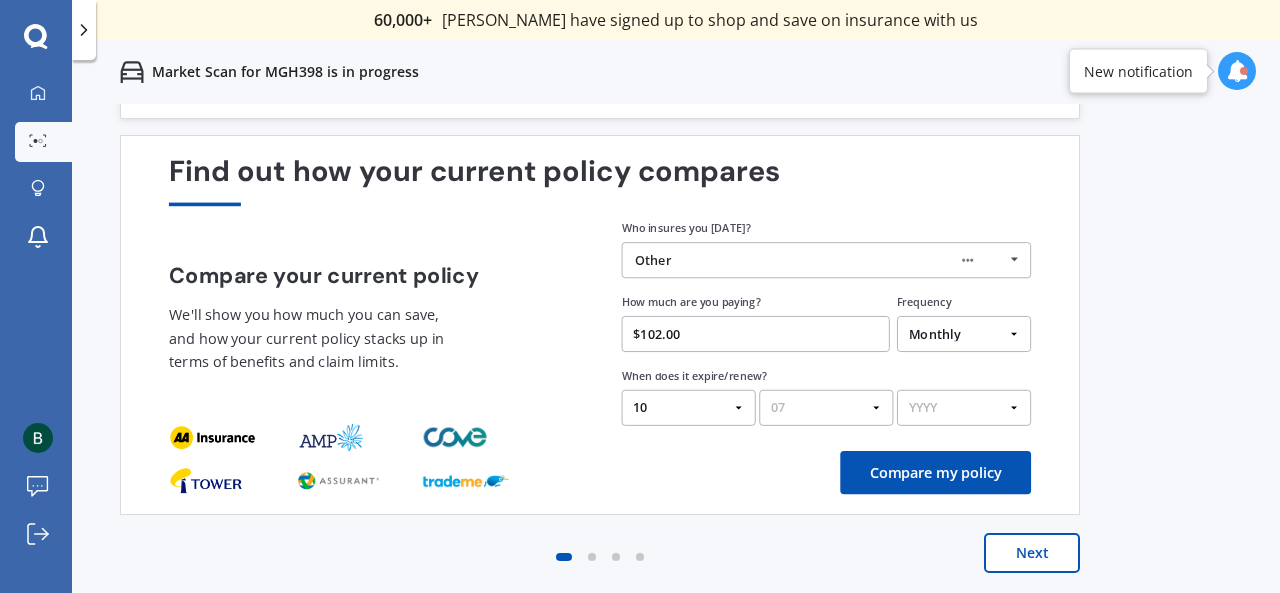 click on "MM 01 02 03 04 05 06 07 08 09 10 11 12" at bounding box center (826, 408) 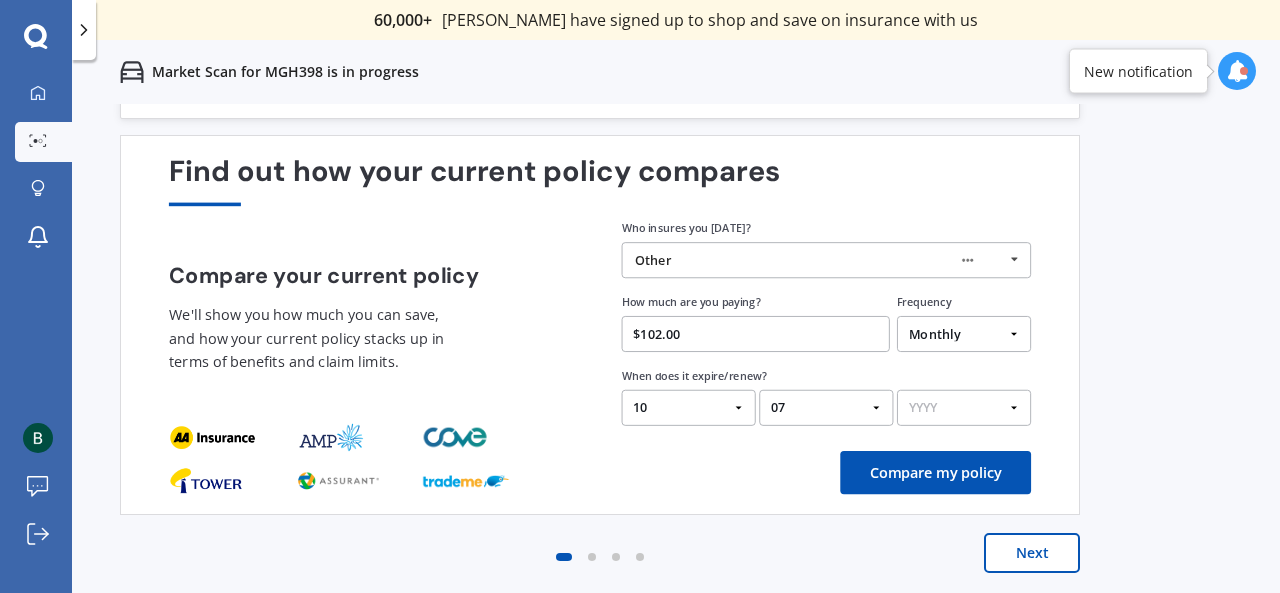 click on "YYYY 2026 2025 2024" at bounding box center (964, 408) 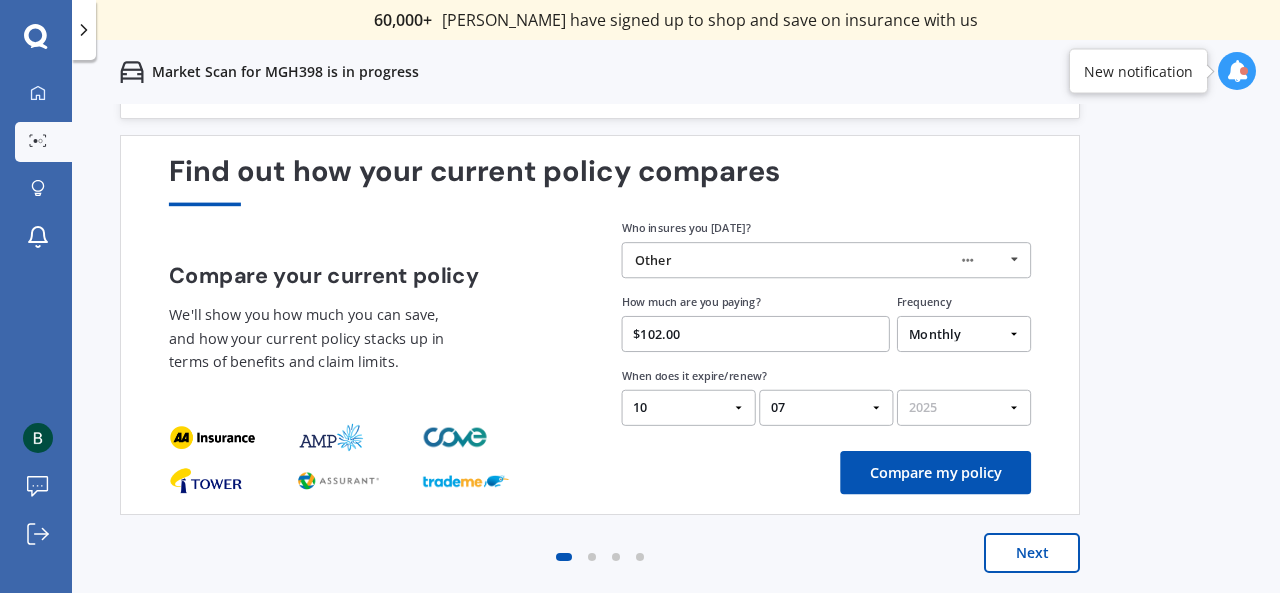 click on "YYYY 2026 2025 2024" at bounding box center [964, 408] 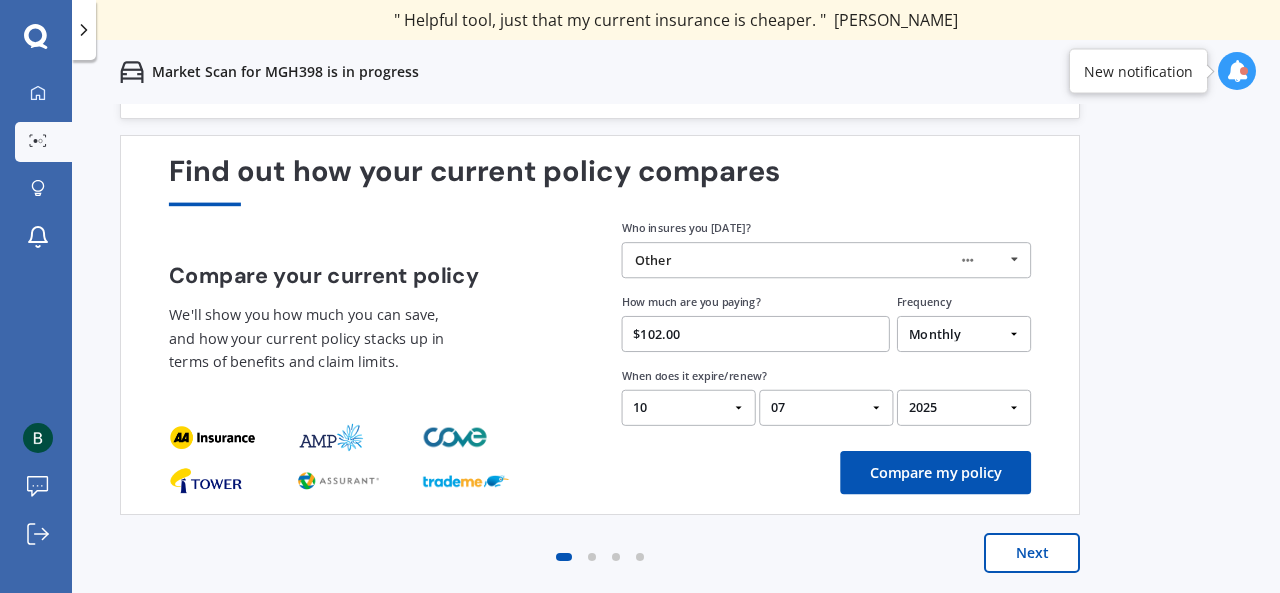 click on "Compare my policy" at bounding box center (935, 472) 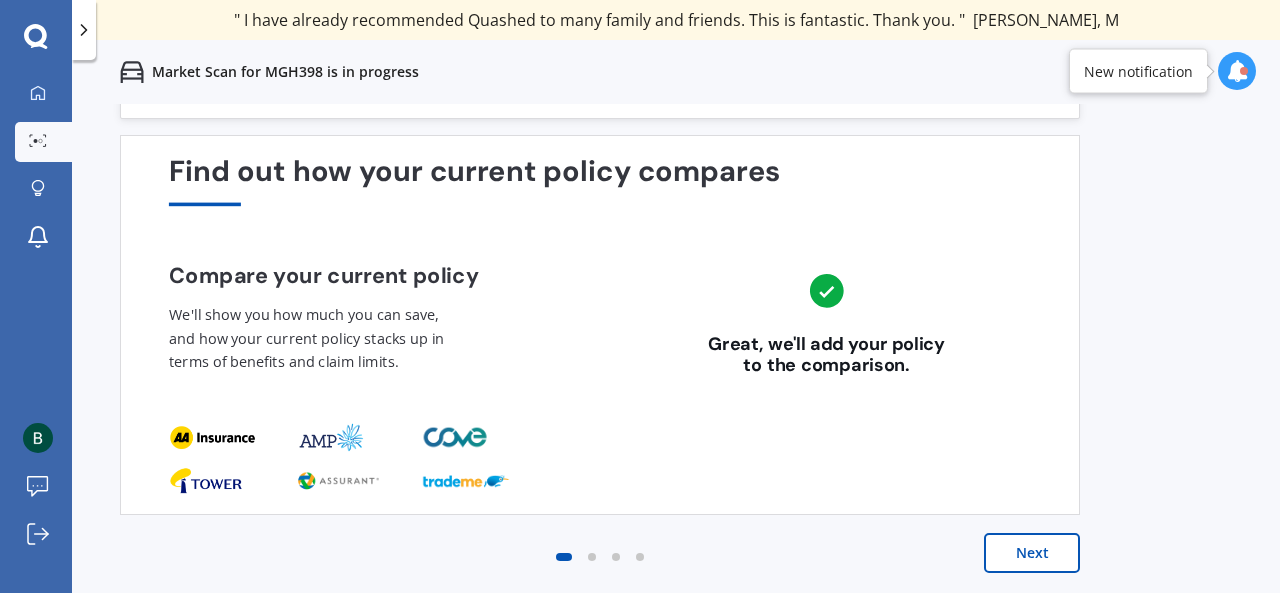 click on "Next" at bounding box center [1032, 553] 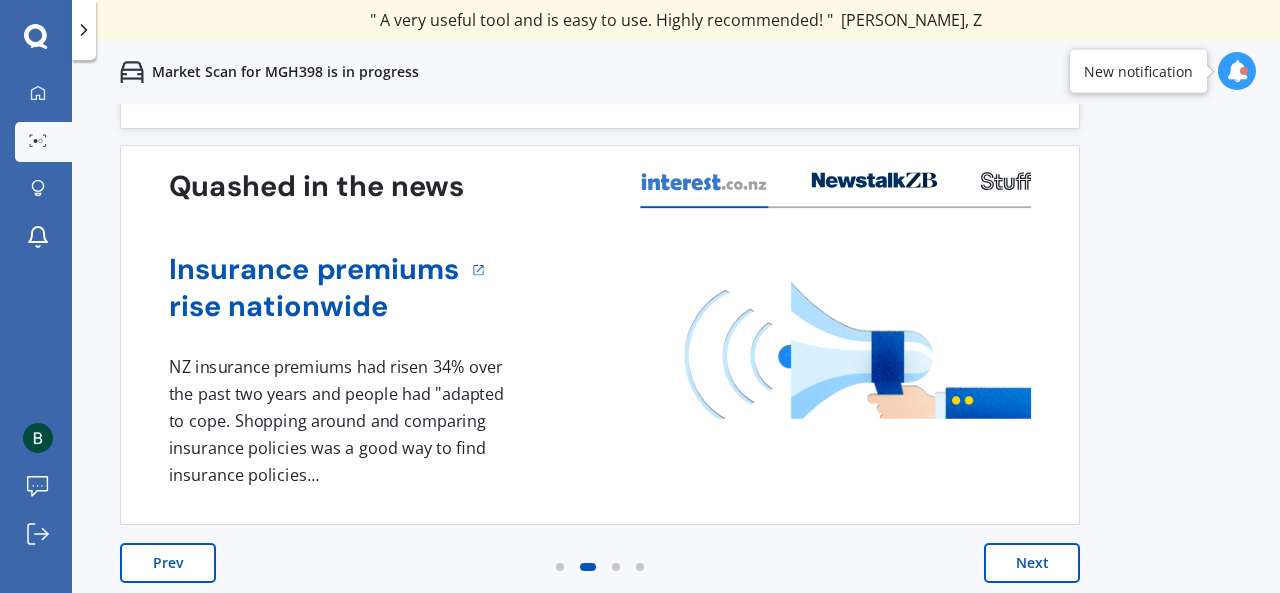 scroll, scrollTop: 53, scrollLeft: 0, axis: vertical 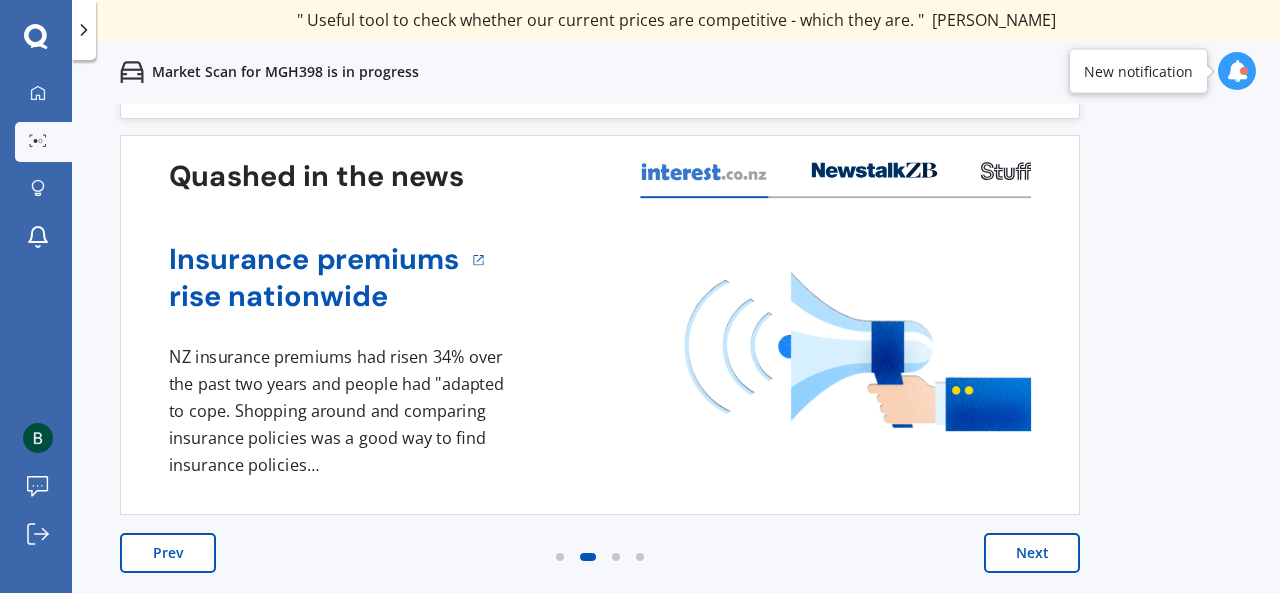 click on "Next" at bounding box center [1032, 553] 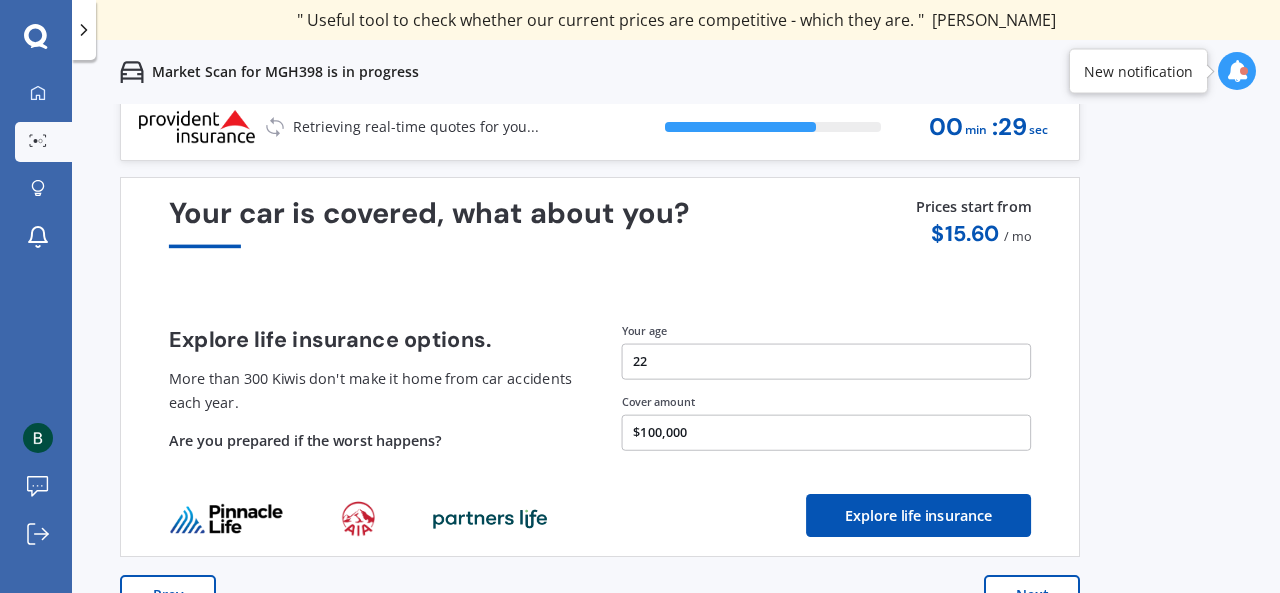 scroll, scrollTop: 0, scrollLeft: 0, axis: both 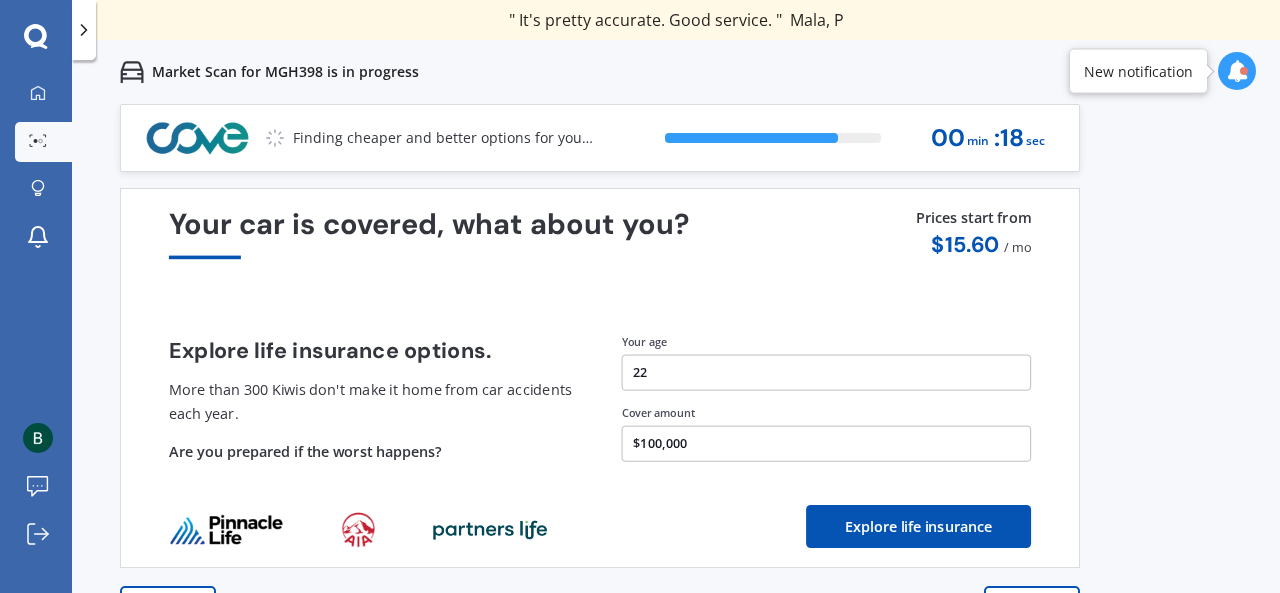 click on "22" at bounding box center [827, 372] 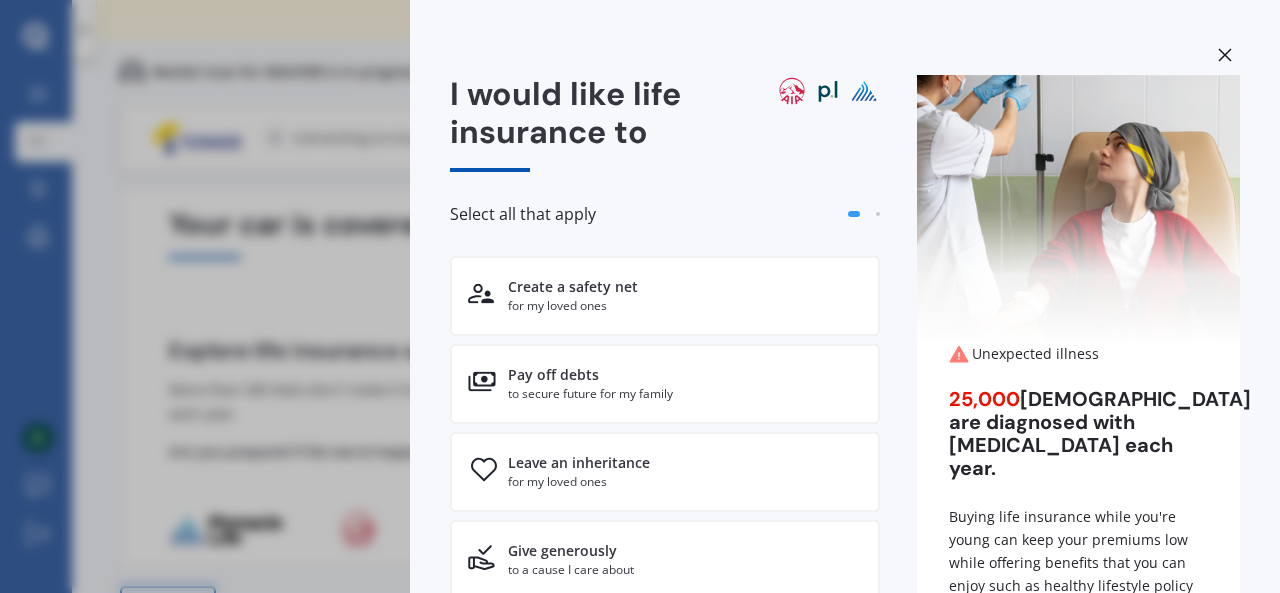 click 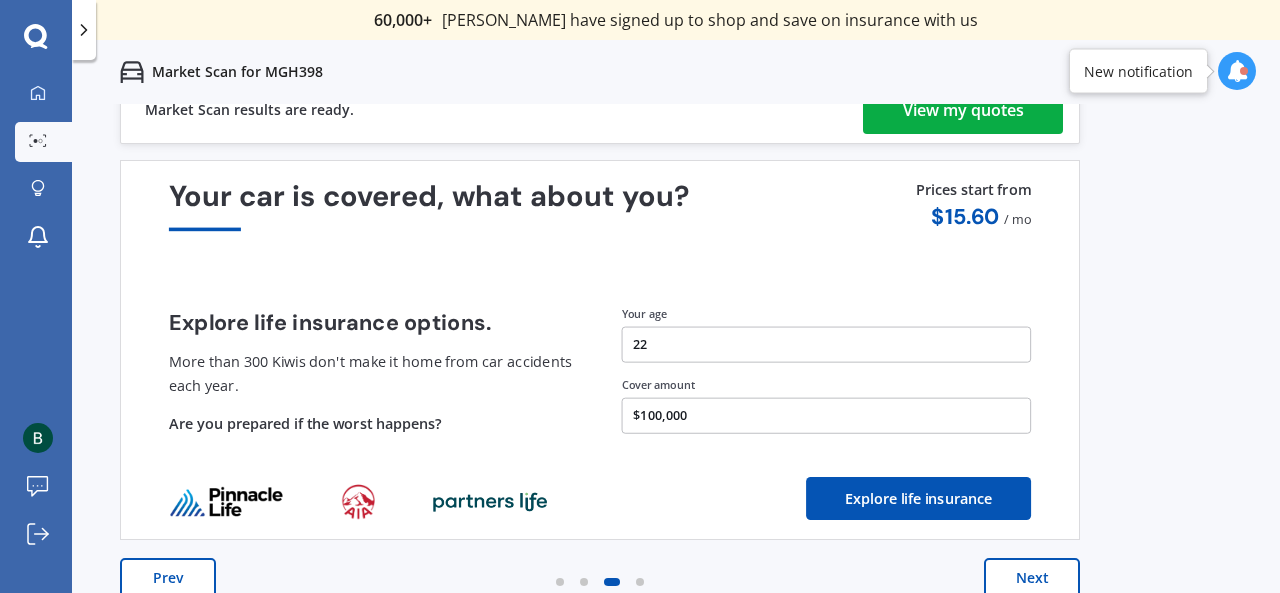 scroll, scrollTop: 0, scrollLeft: 0, axis: both 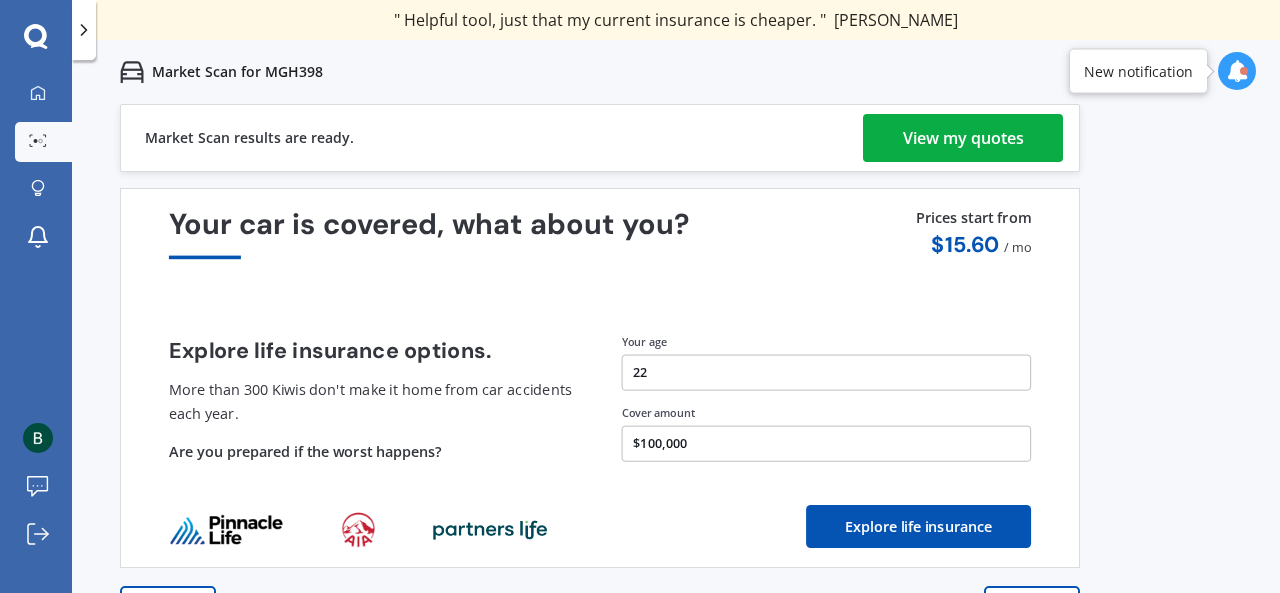 click on "View my quotes" at bounding box center [963, 138] 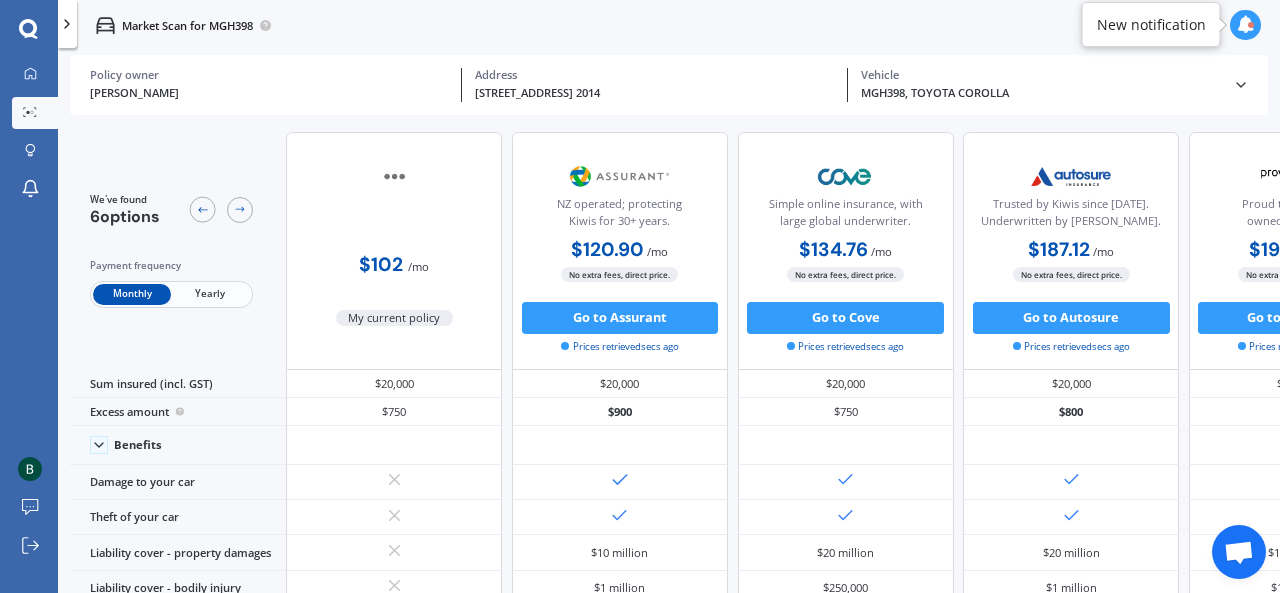 drag, startPoint x: 967, startPoint y: 584, endPoint x: 977, endPoint y: 587, distance: 10.440307 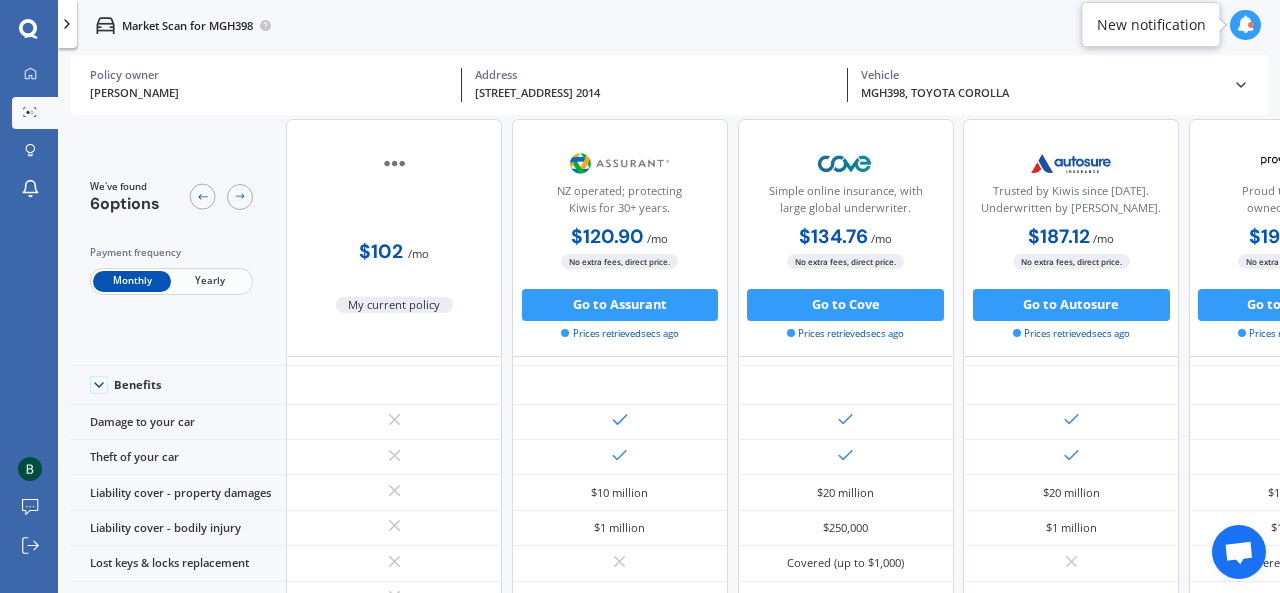 scroll, scrollTop: 0, scrollLeft: 0, axis: both 